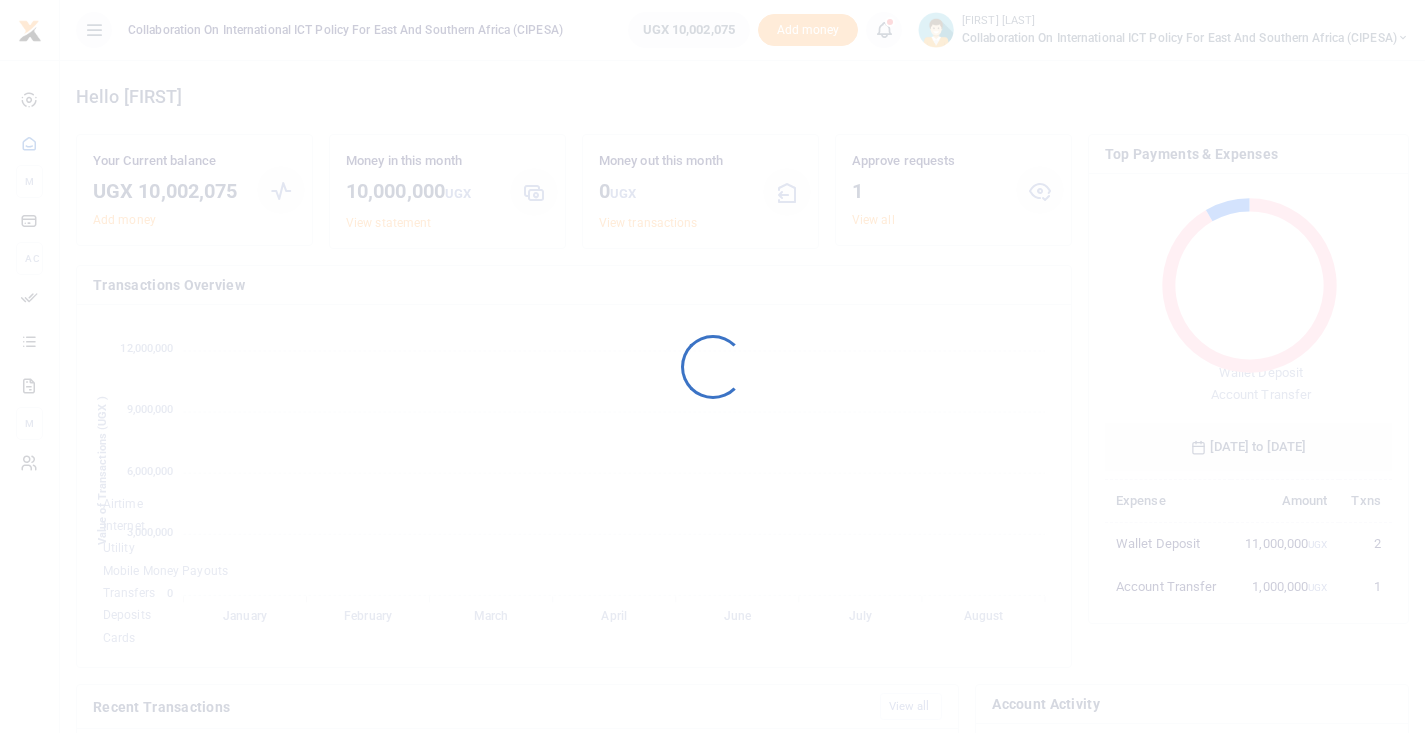 scroll, scrollTop: 0, scrollLeft: 0, axis: both 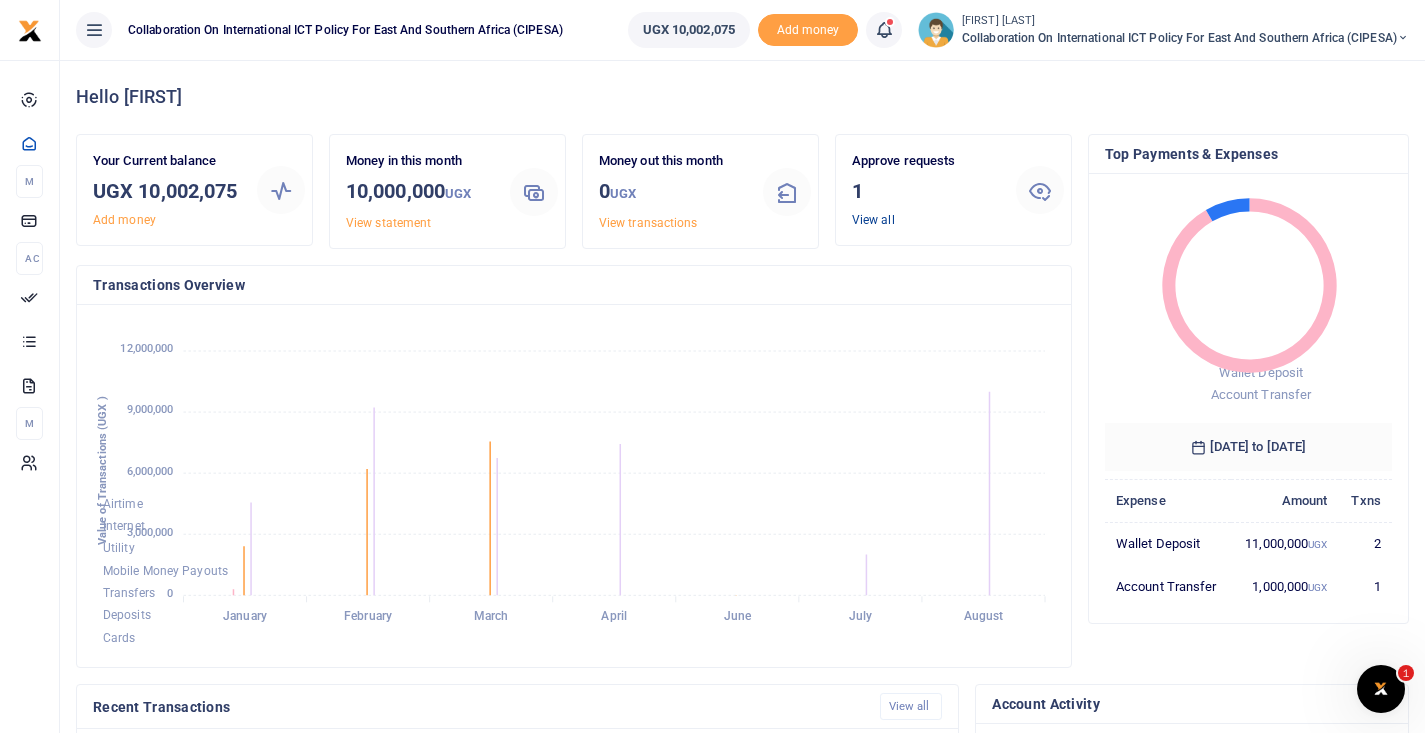 click on "View all" at bounding box center (873, 220) 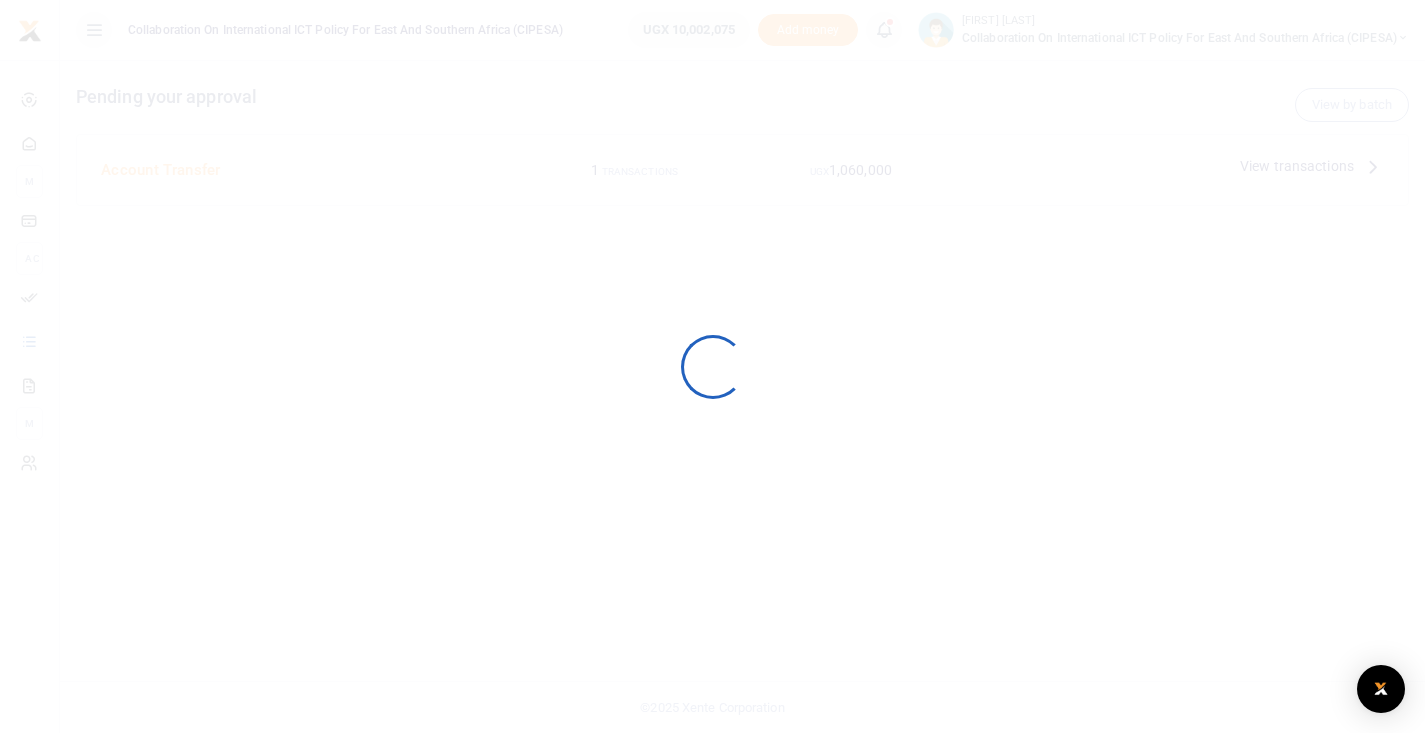 scroll, scrollTop: 0, scrollLeft: 0, axis: both 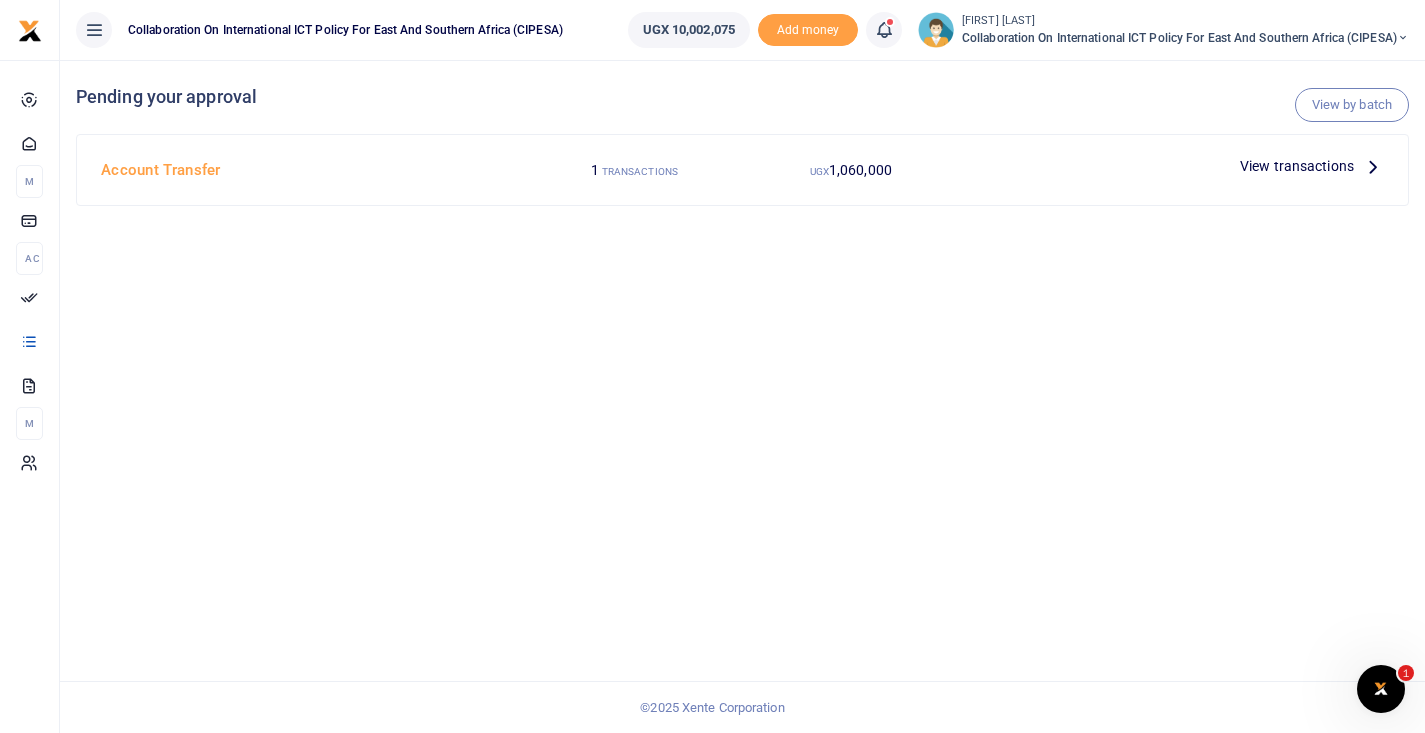click on "View transactions" at bounding box center (1297, 166) 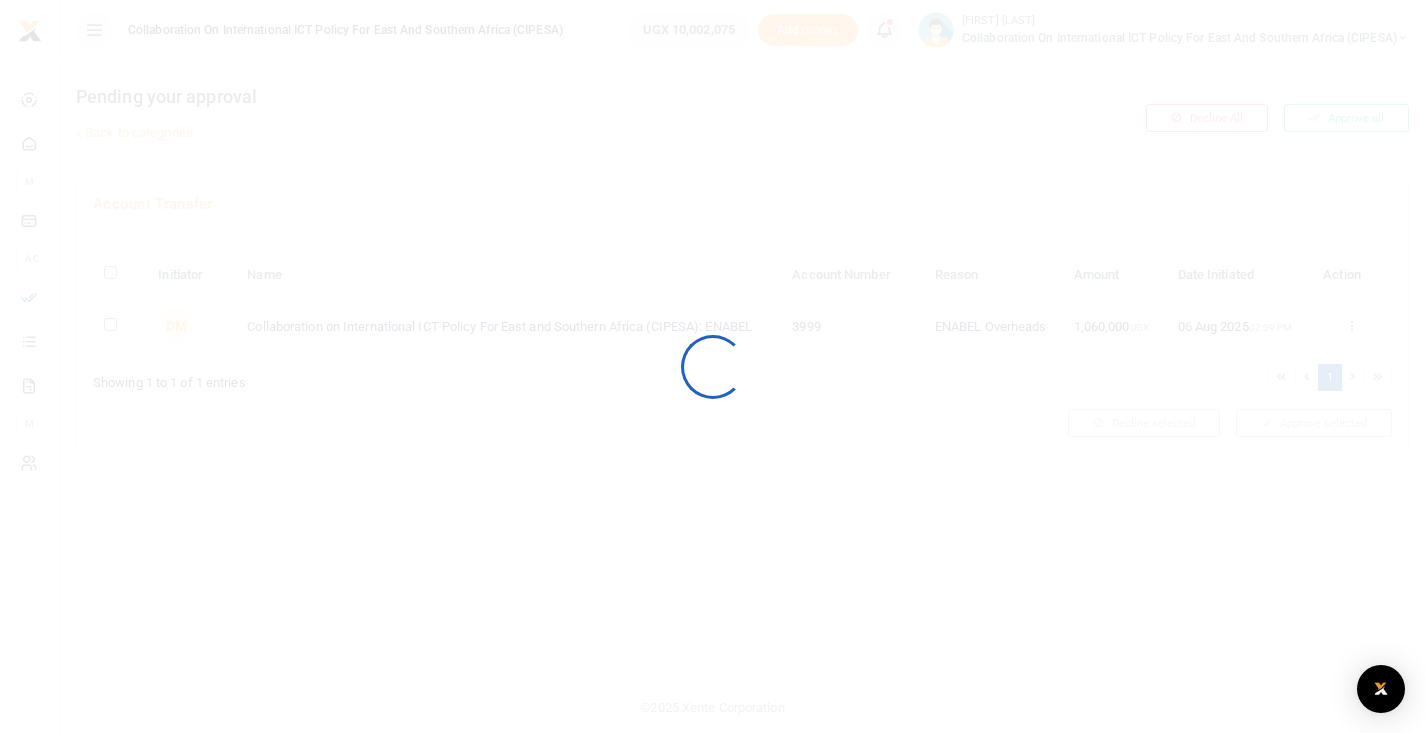 scroll, scrollTop: 0, scrollLeft: 0, axis: both 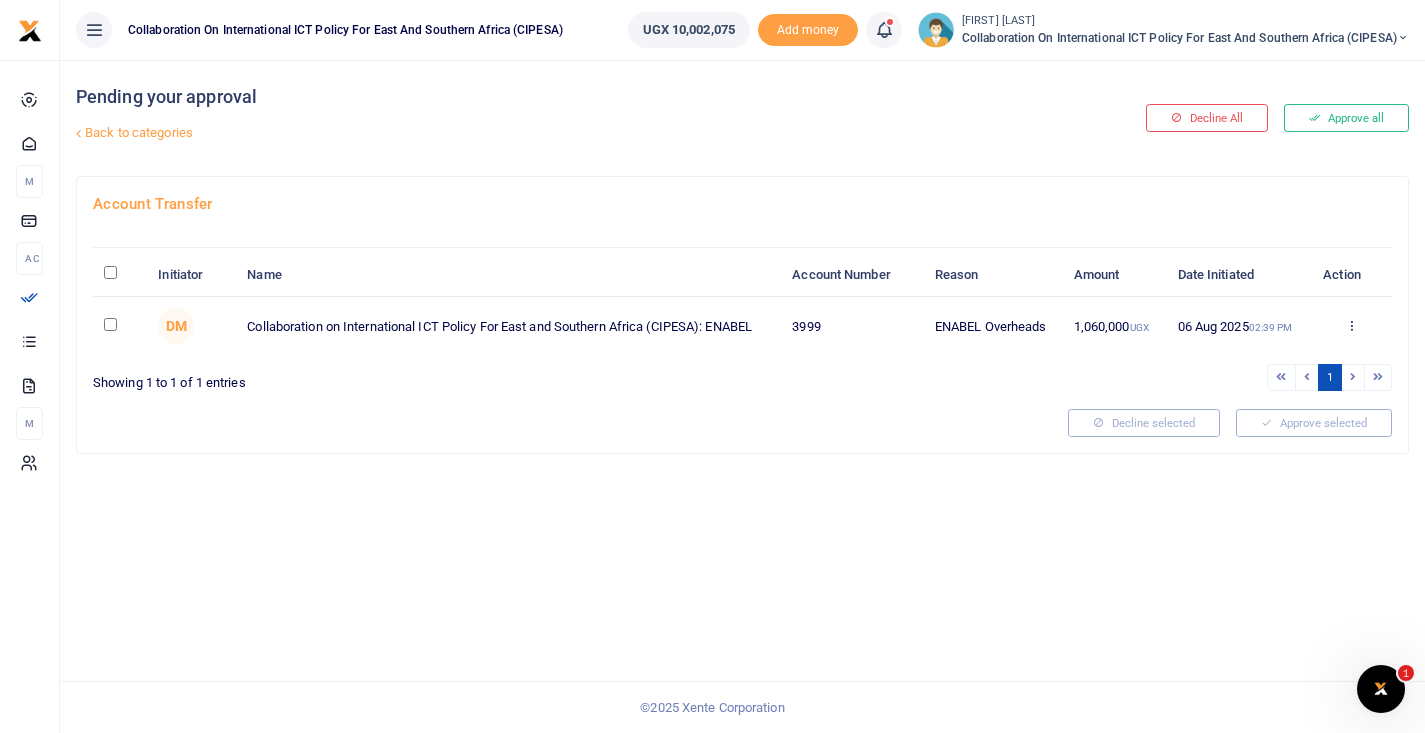 click at bounding box center [110, 272] 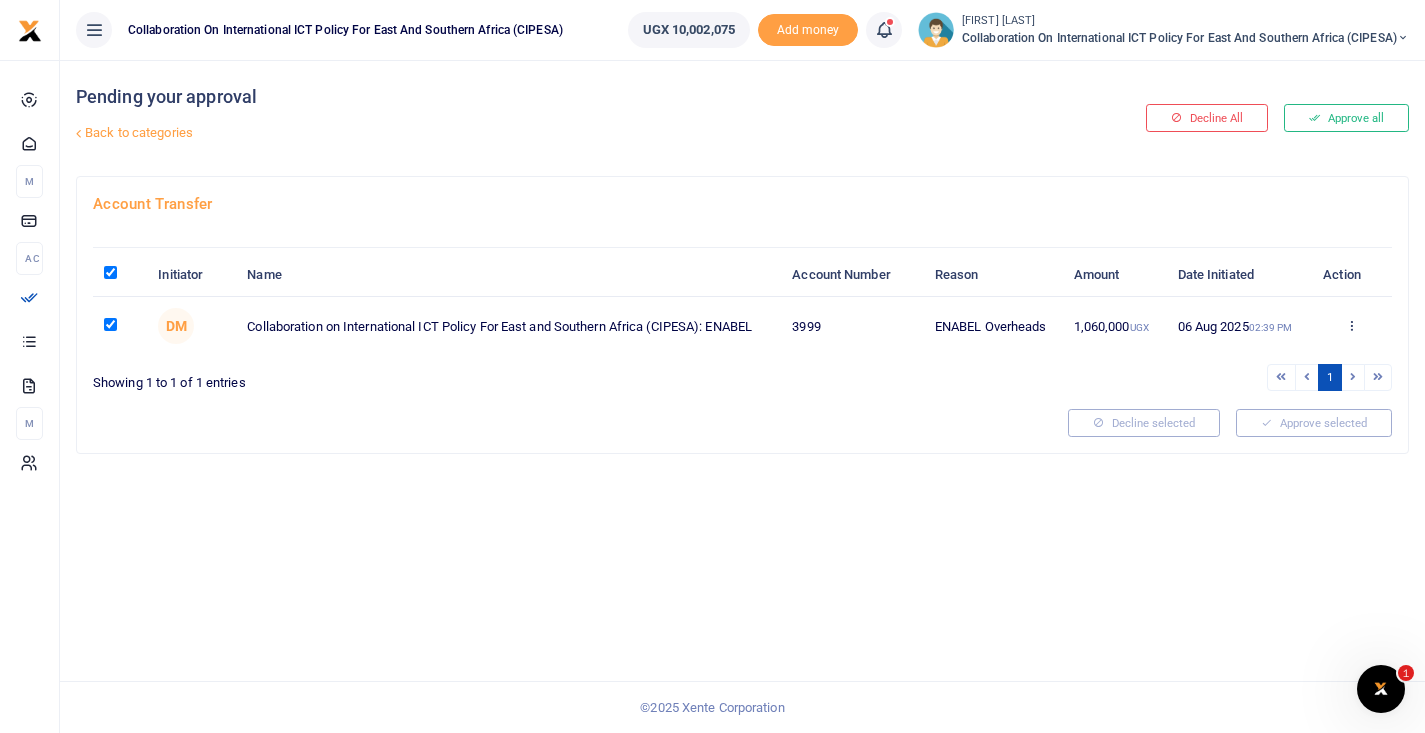 checkbox on "true" 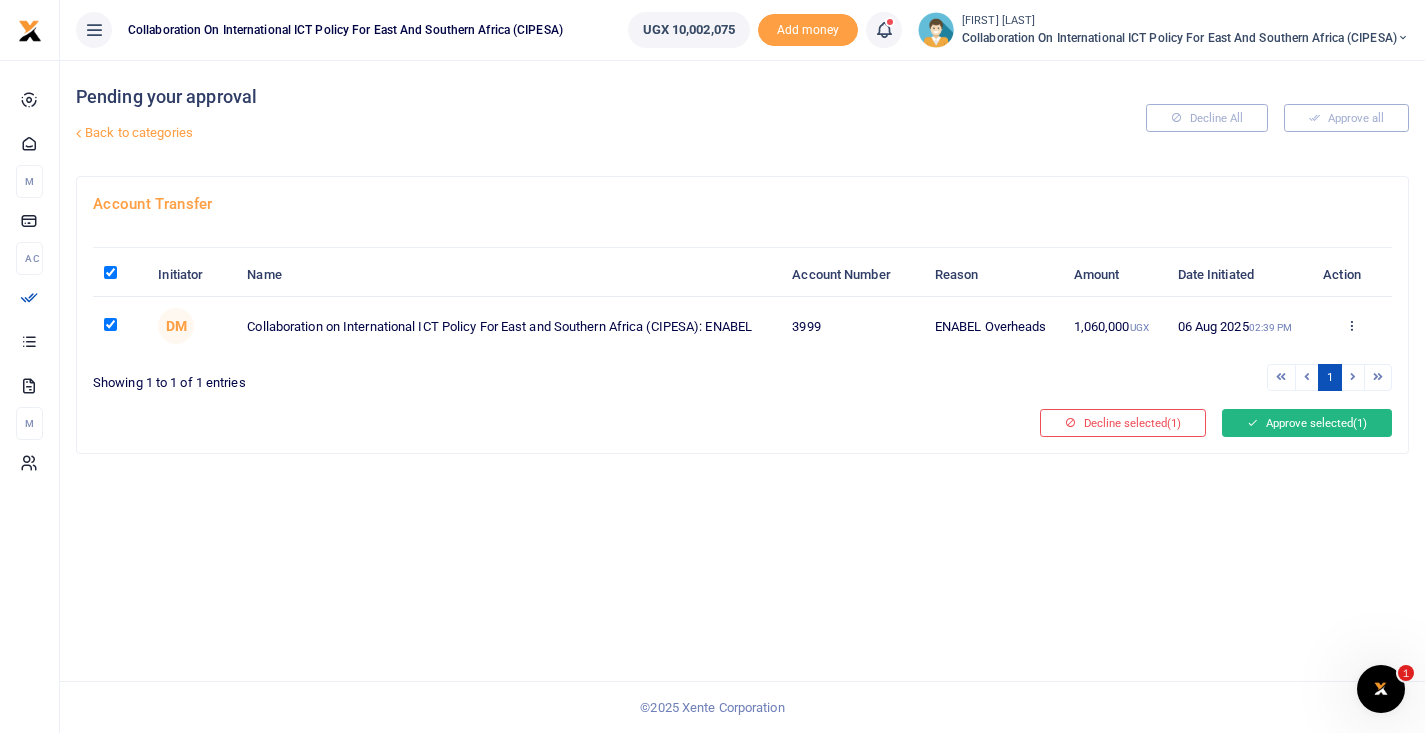 click on "Approve selected  (1)" at bounding box center [1307, 423] 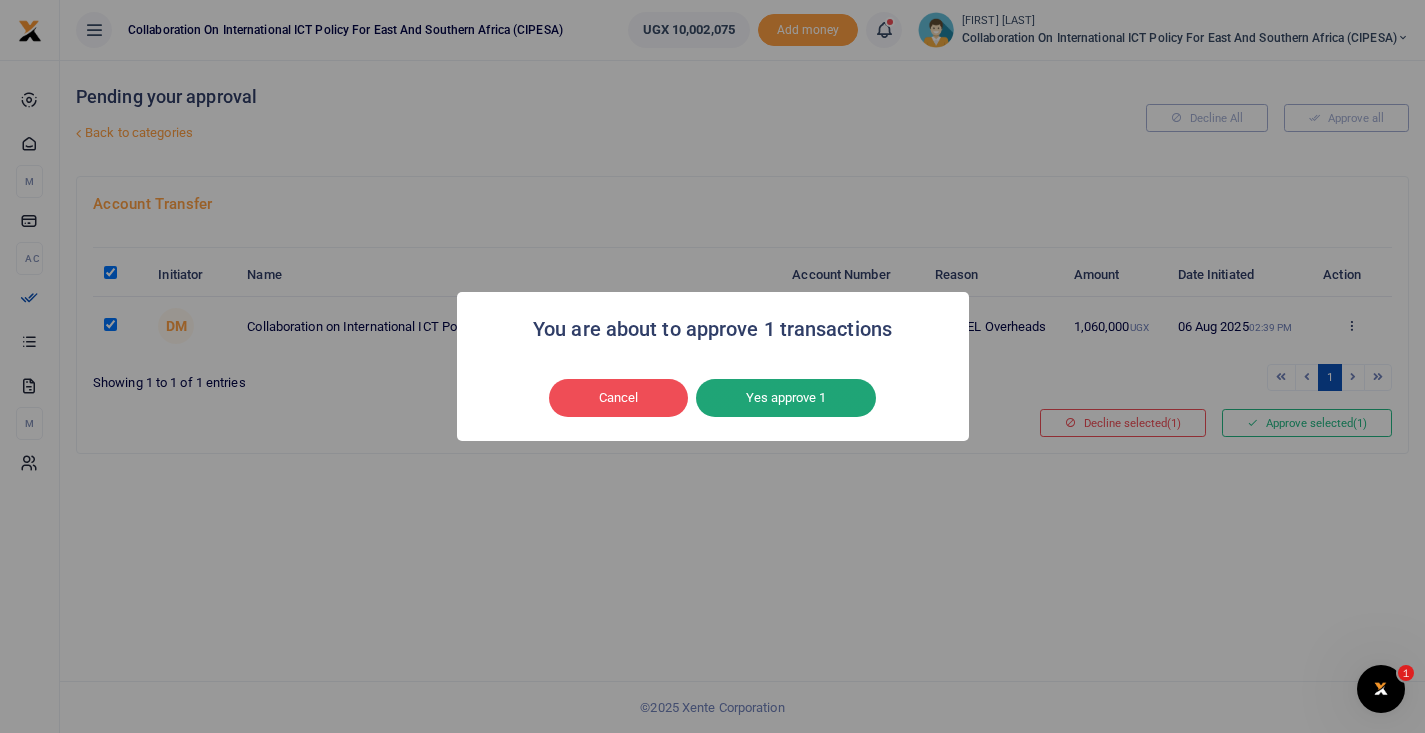 click on "Yes approve 1" at bounding box center [786, 398] 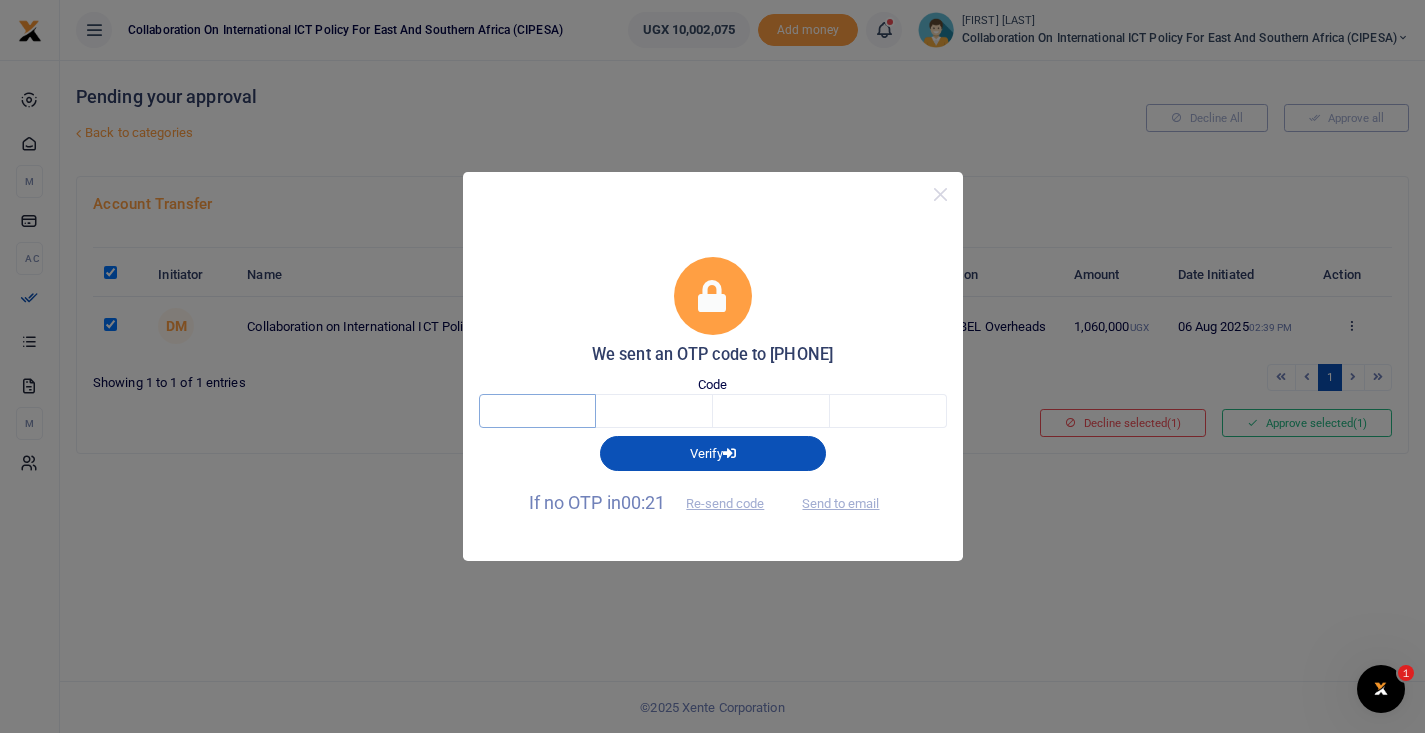 click at bounding box center (537, 411) 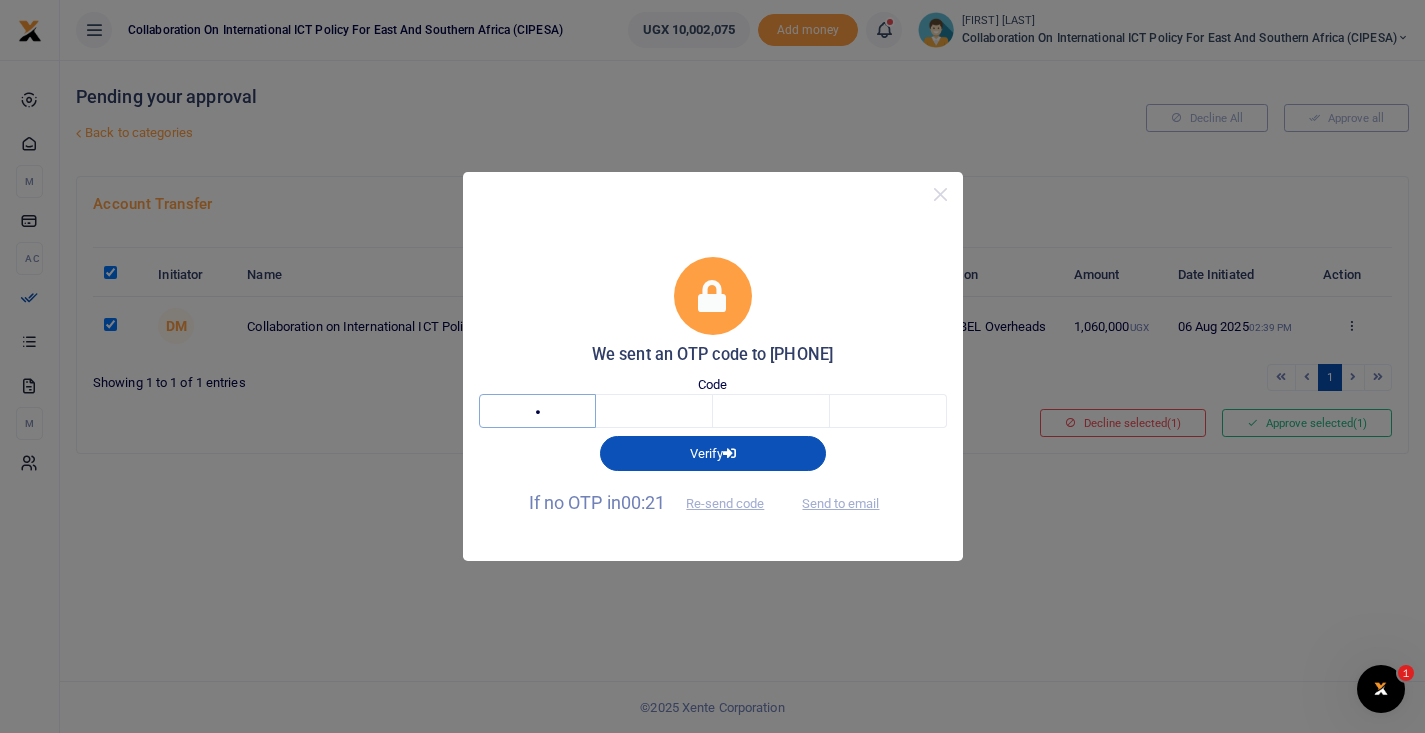 type on "4" 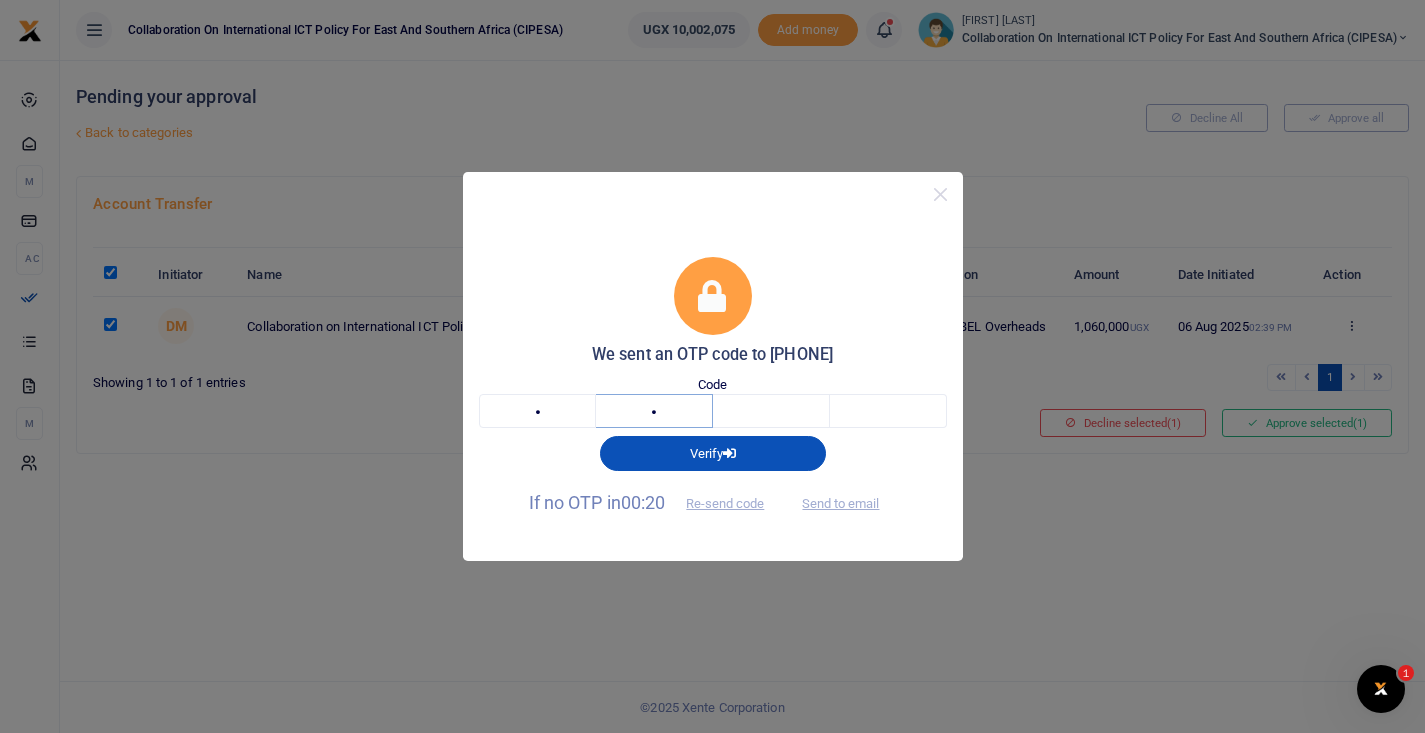 type on "6" 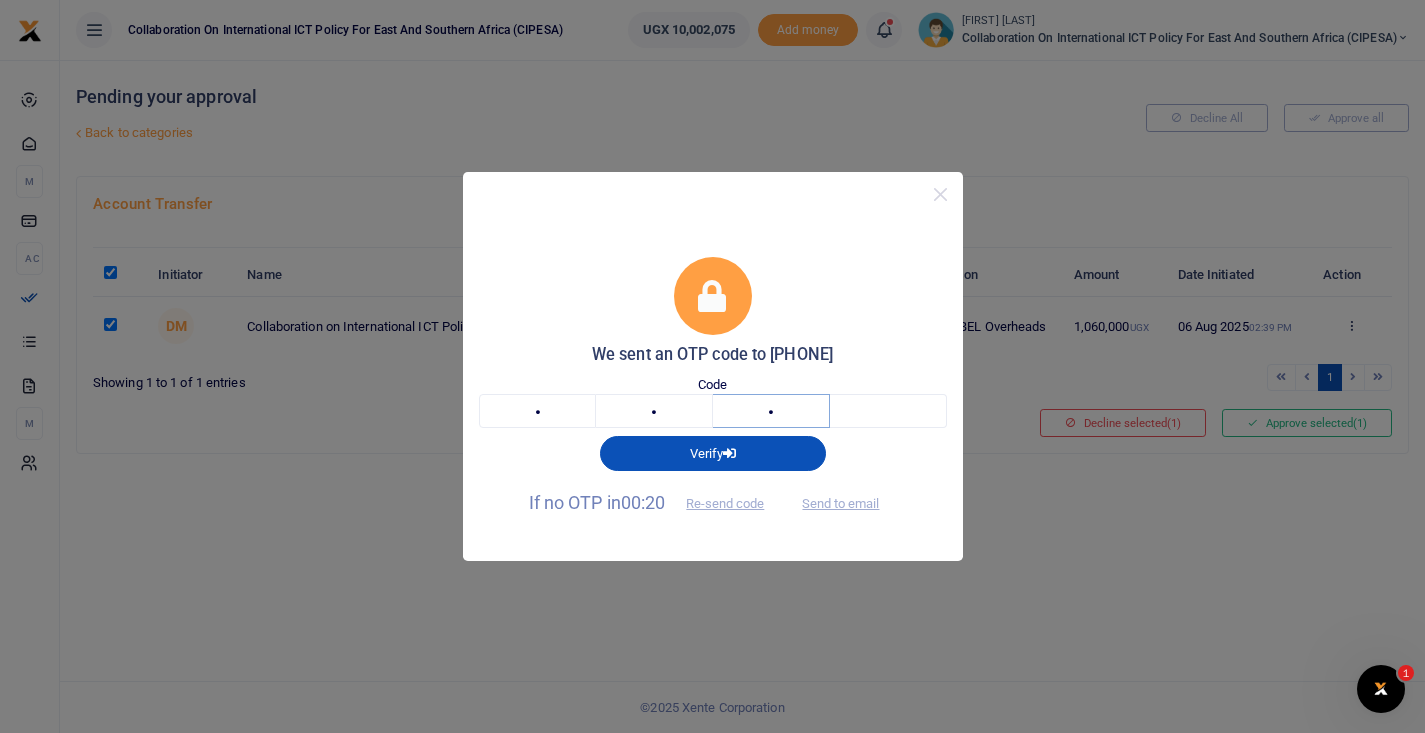 type on "2" 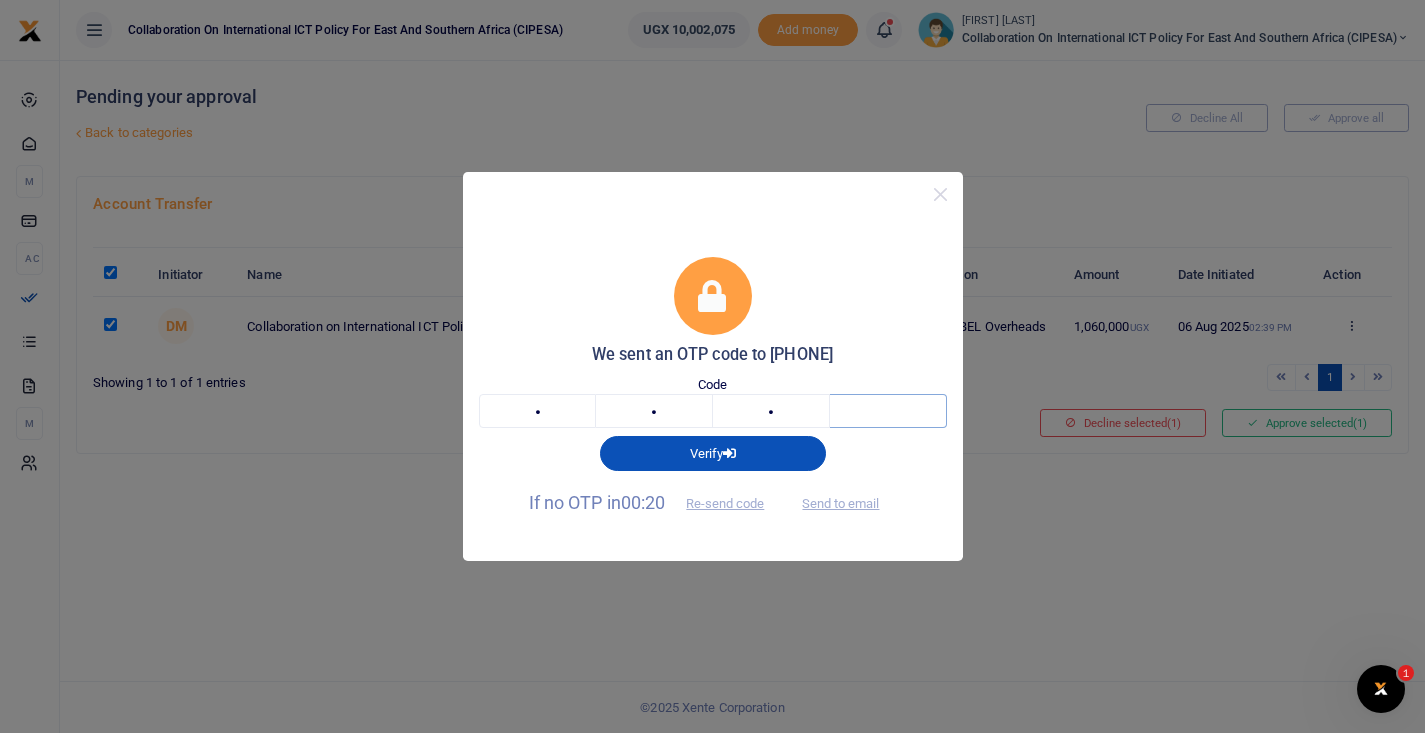 type on "0" 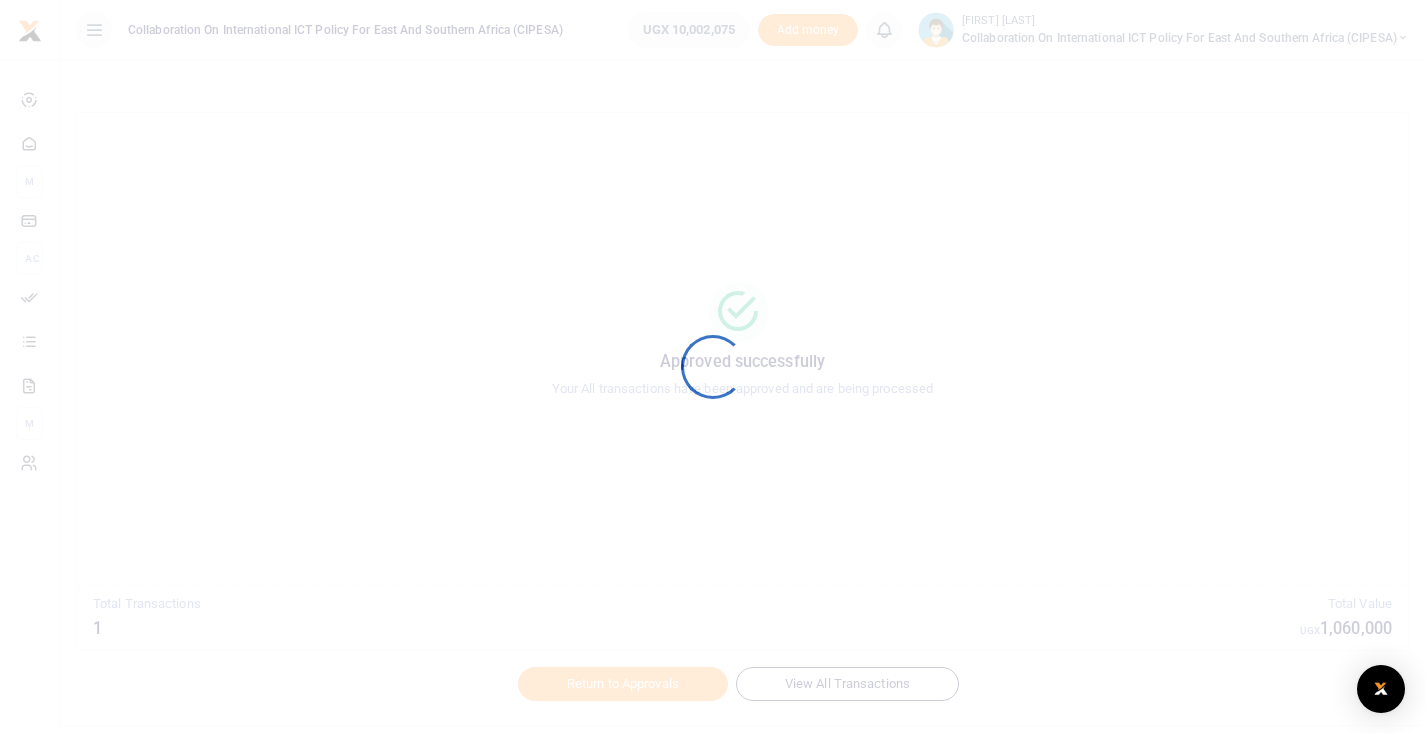 scroll, scrollTop: 0, scrollLeft: 0, axis: both 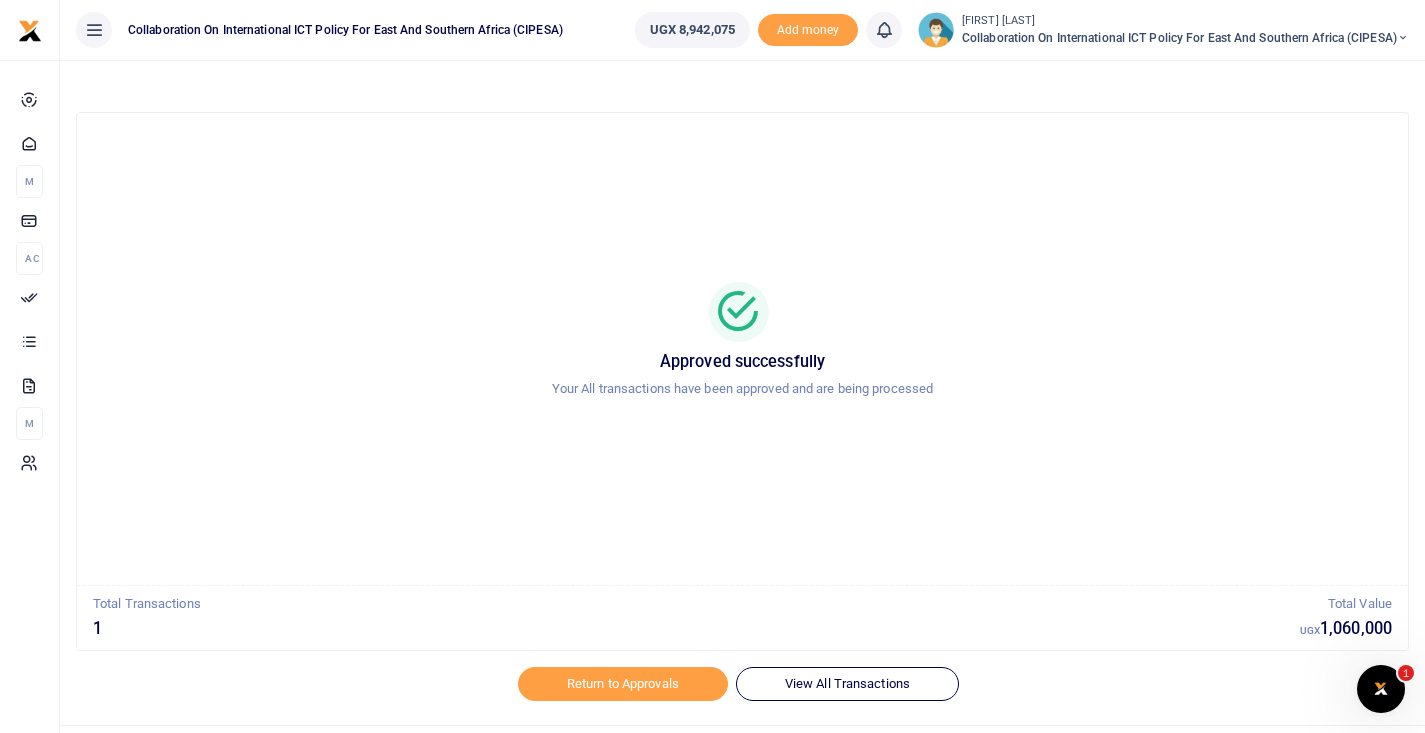 click on "Collaboration on International ICT Policy For East and Southern Africa (CIPESA)" at bounding box center [1185, 38] 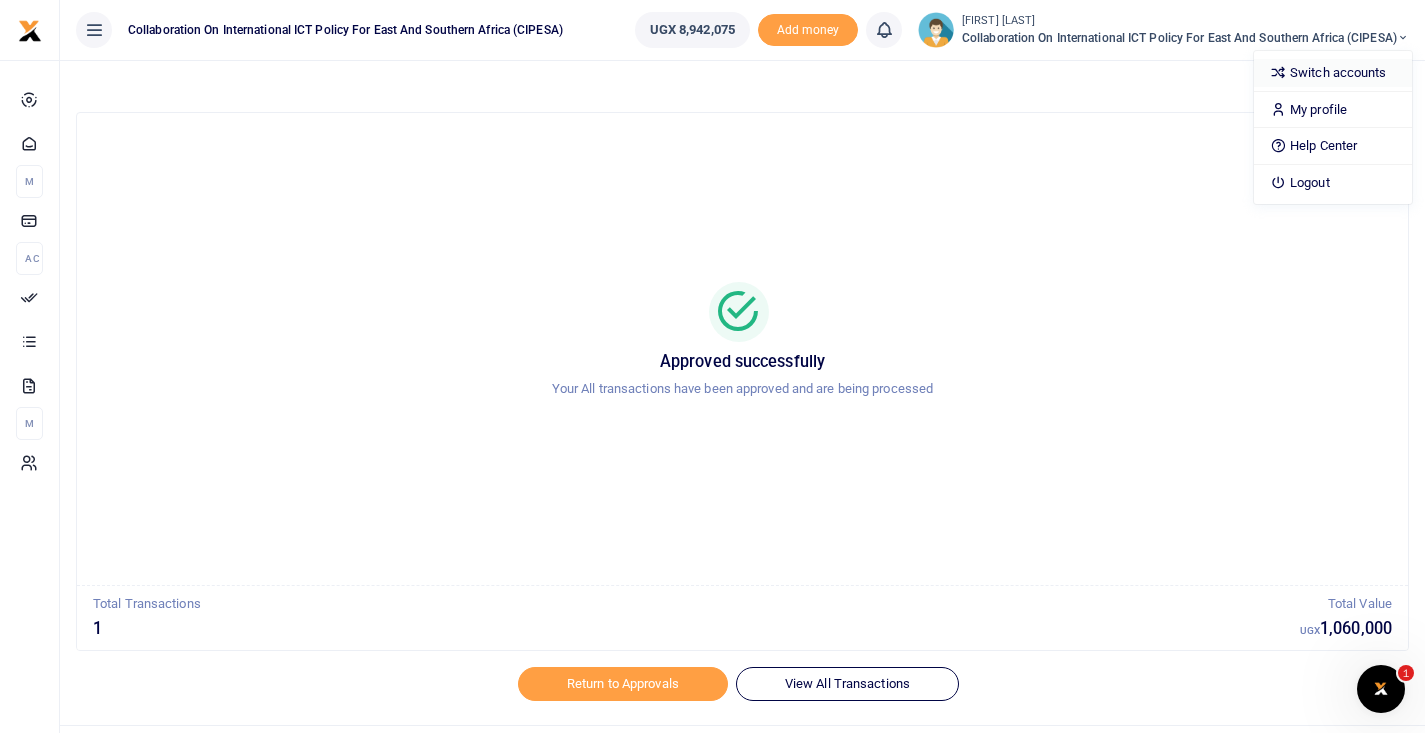 click on "Switch accounts" at bounding box center (1333, 73) 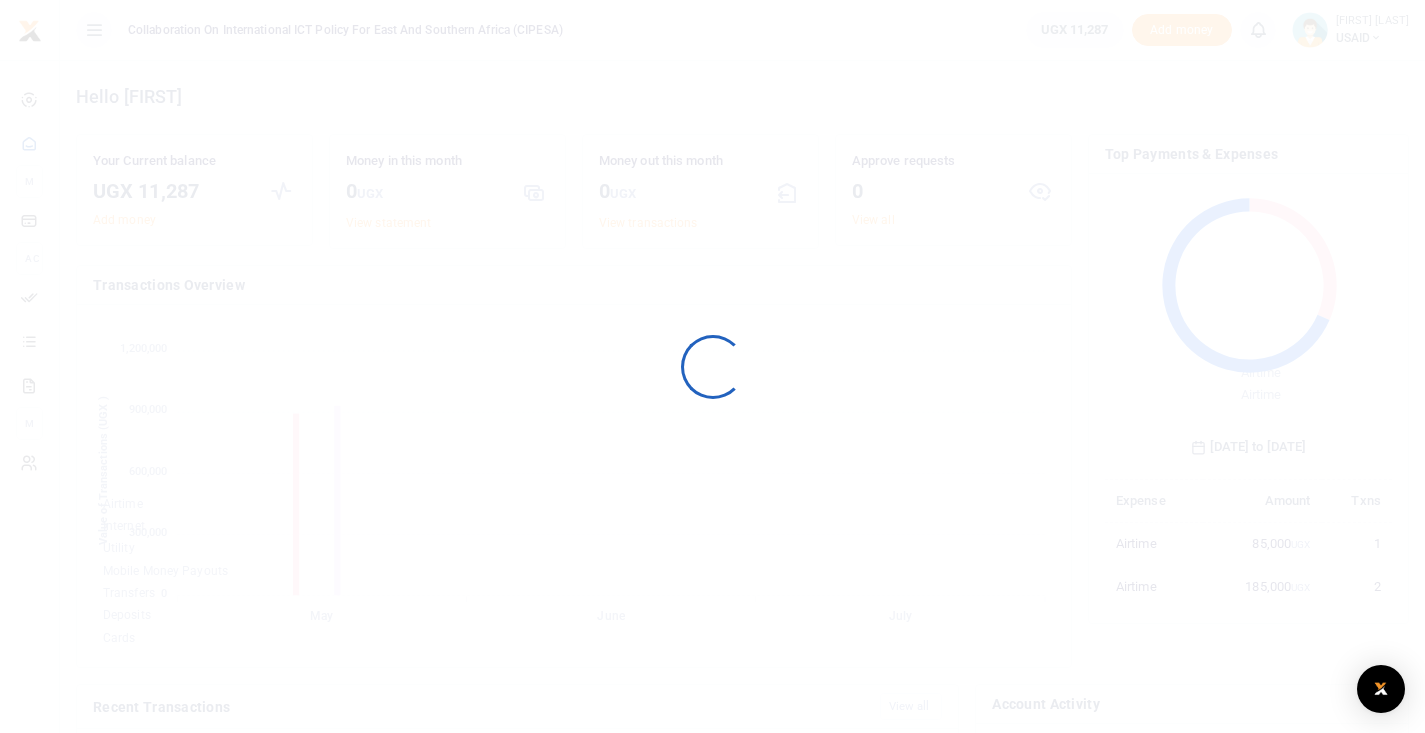scroll, scrollTop: 0, scrollLeft: 0, axis: both 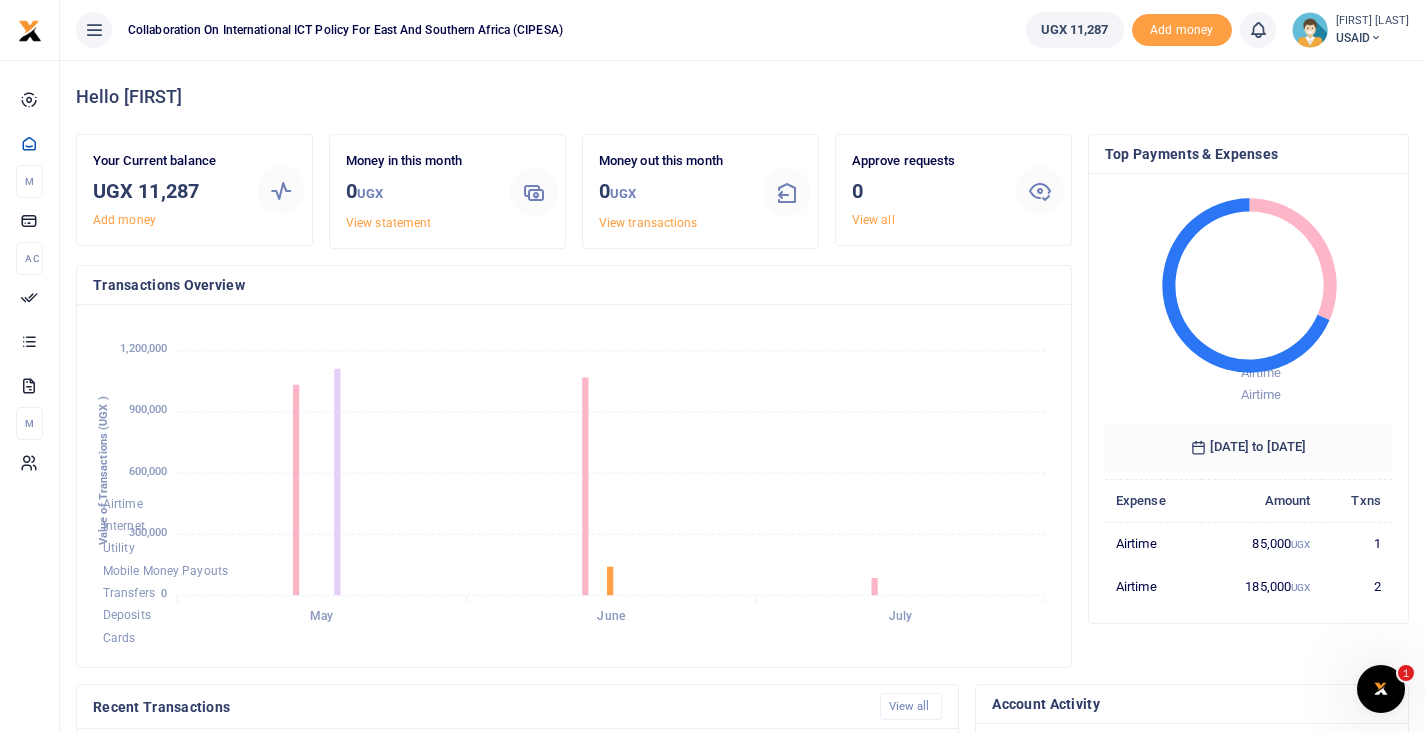 click on "USAID" at bounding box center (1372, 38) 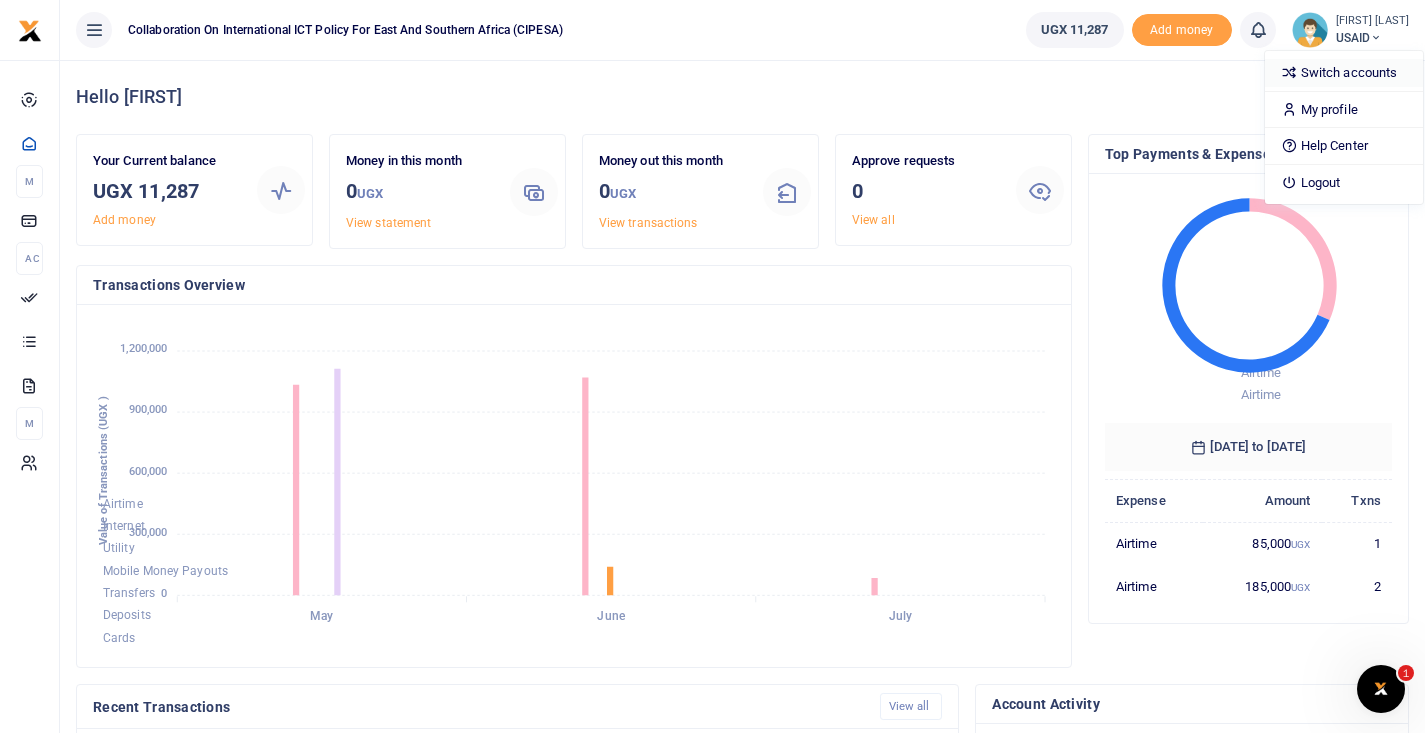 click on "Switch accounts" at bounding box center (1344, 73) 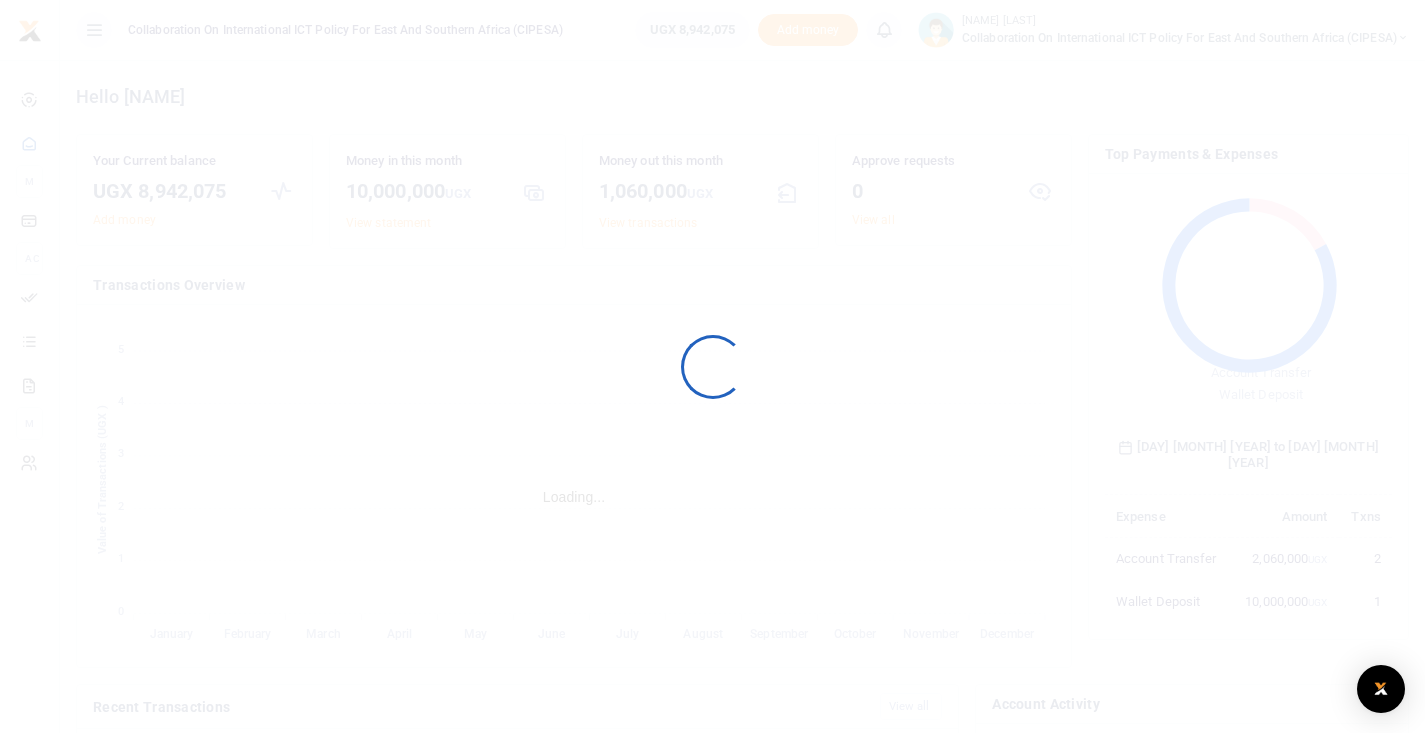 scroll, scrollTop: 0, scrollLeft: 0, axis: both 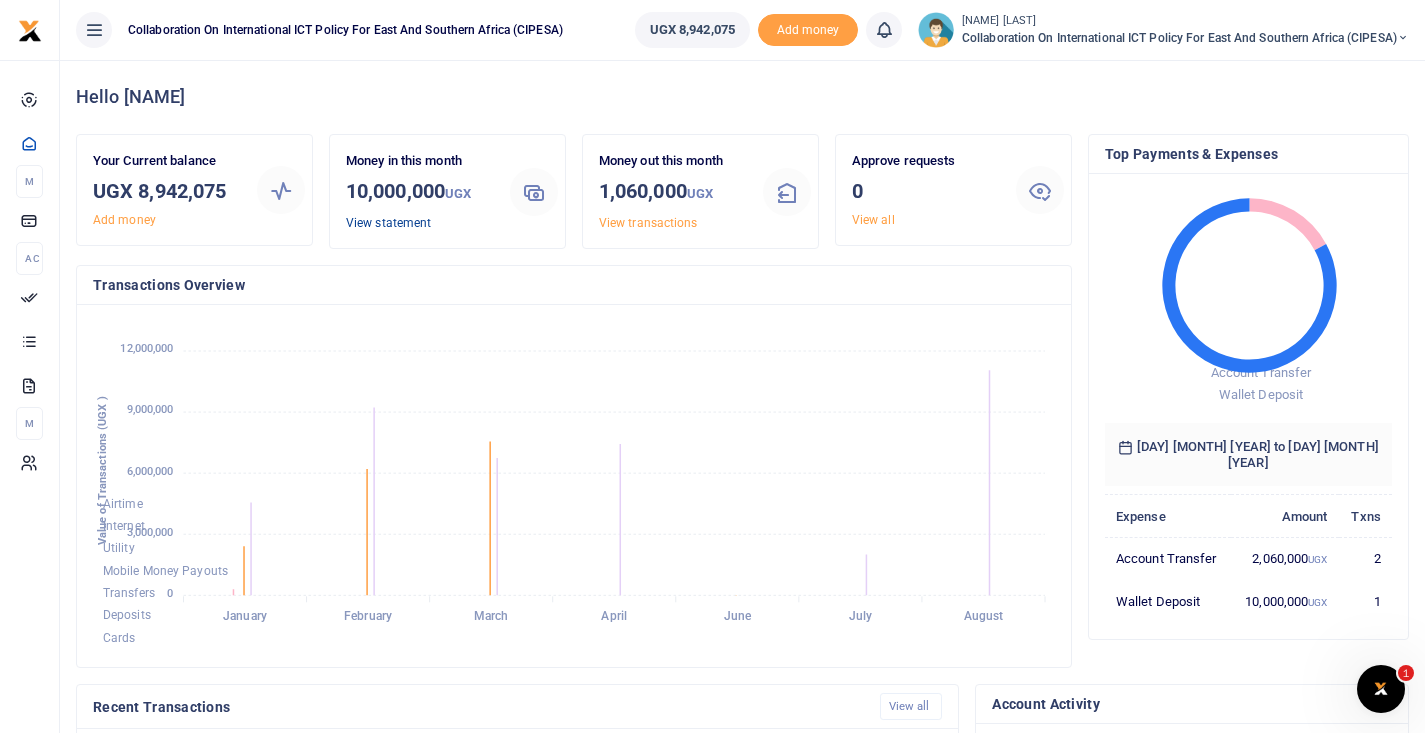 click on "View statement" at bounding box center [388, 223] 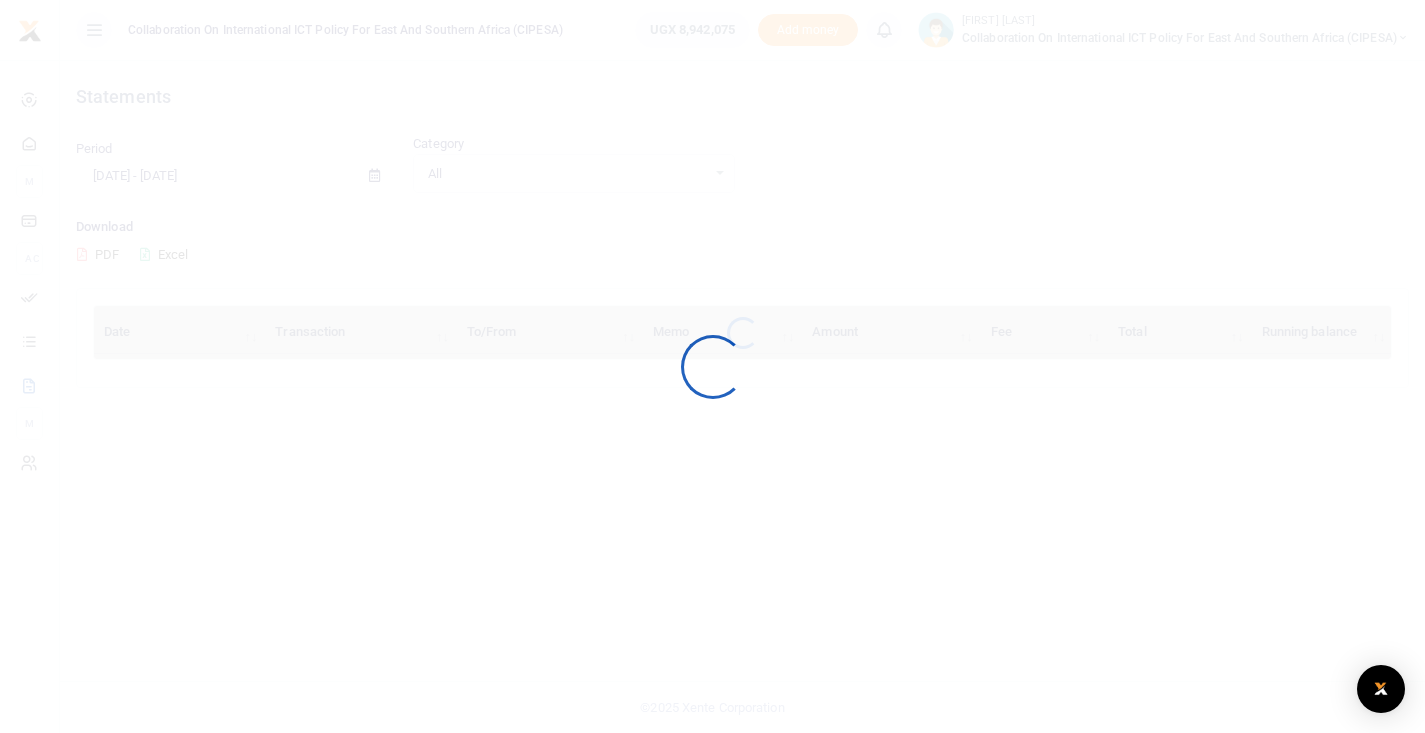 scroll, scrollTop: 0, scrollLeft: 0, axis: both 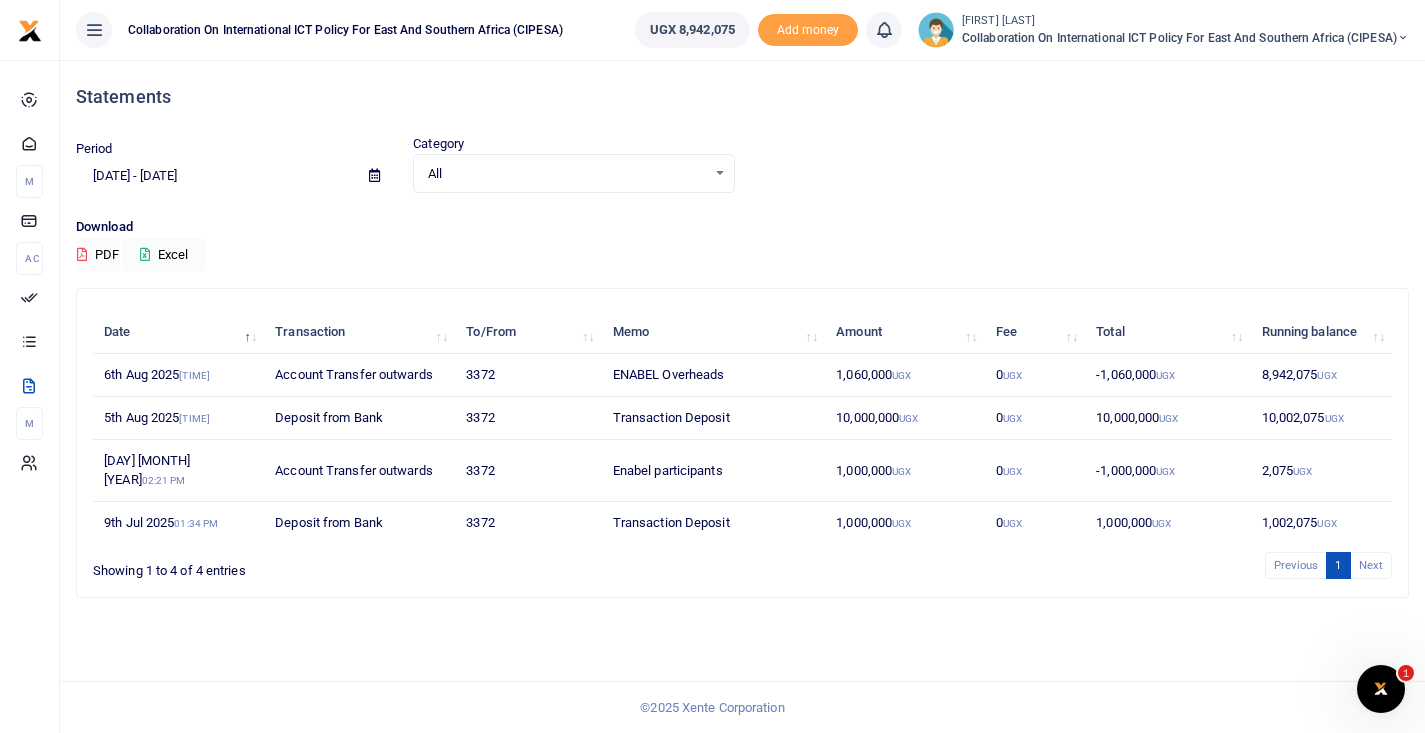 click on "Deposit from Bank" at bounding box center [359, 418] 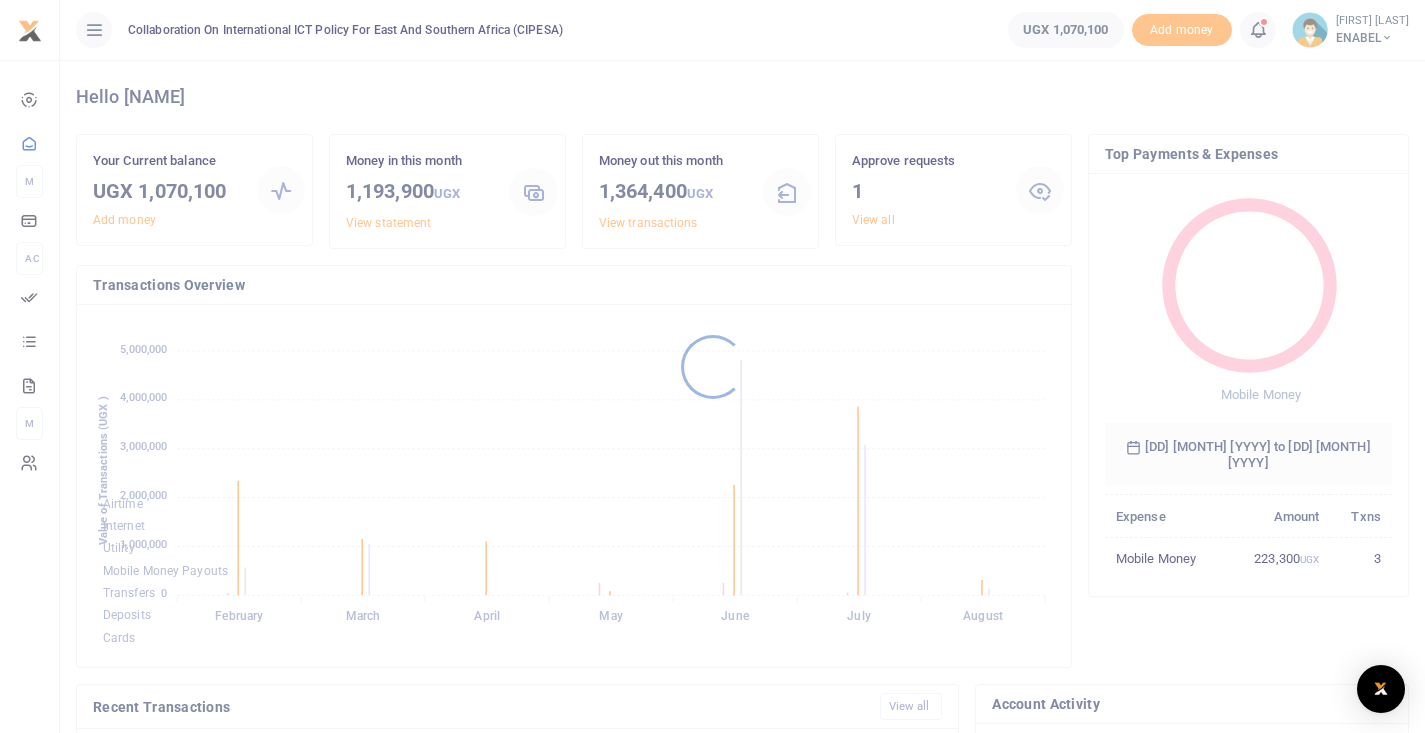 scroll, scrollTop: 0, scrollLeft: 0, axis: both 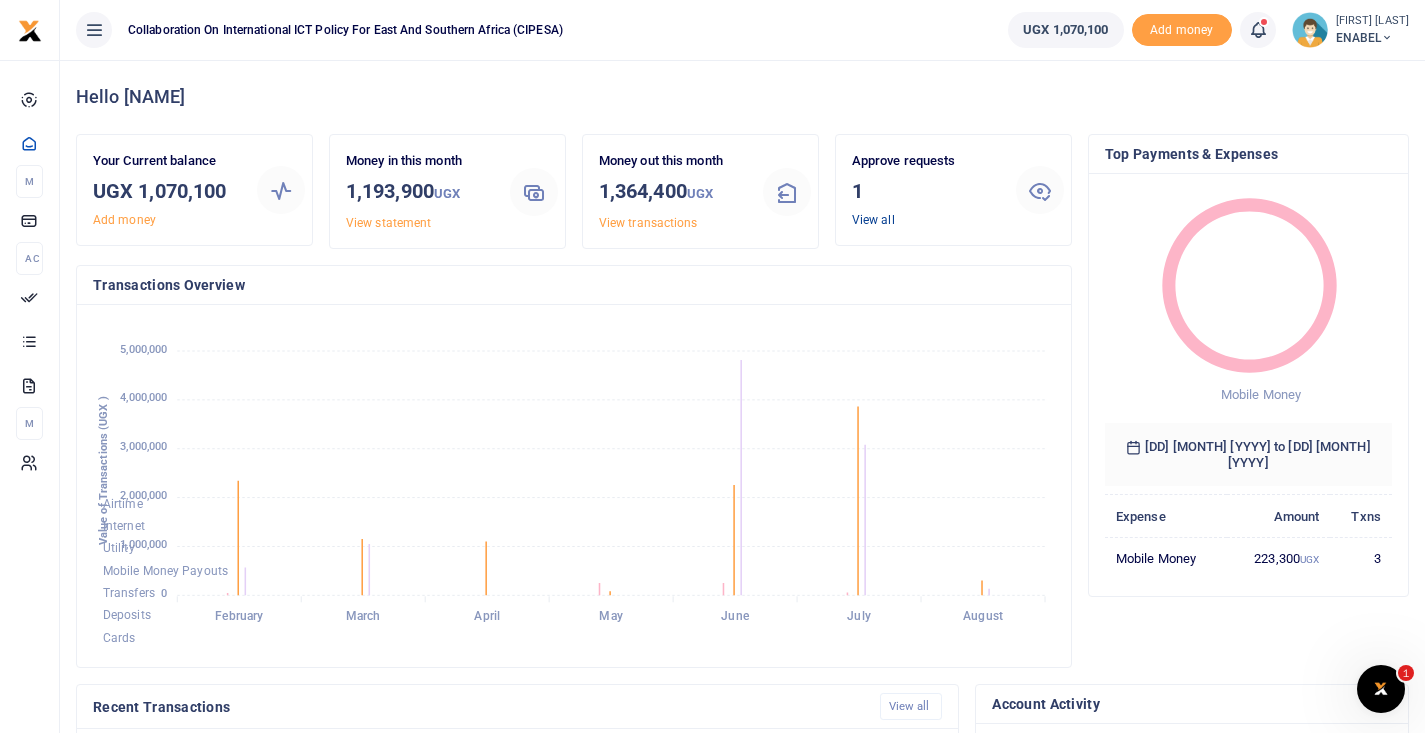 click on "View all" at bounding box center [873, 220] 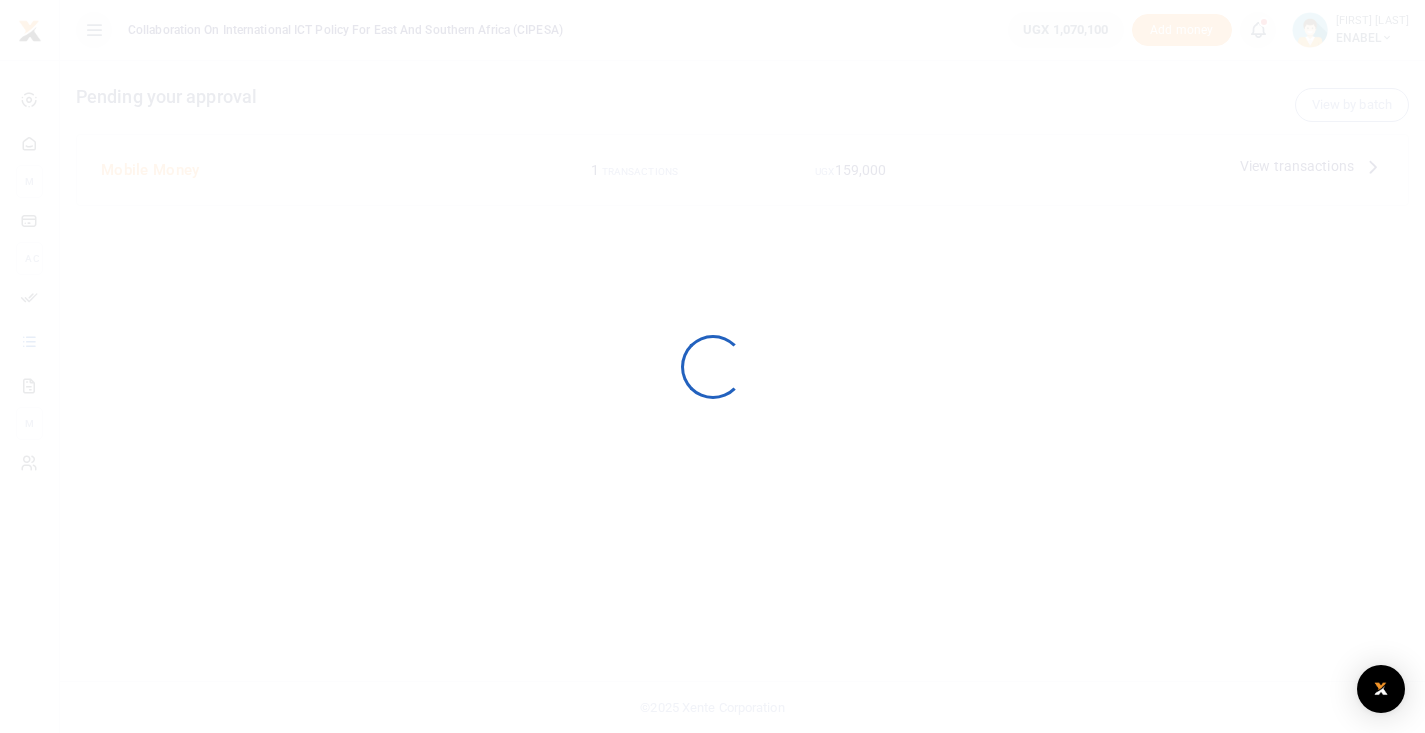 scroll, scrollTop: 0, scrollLeft: 0, axis: both 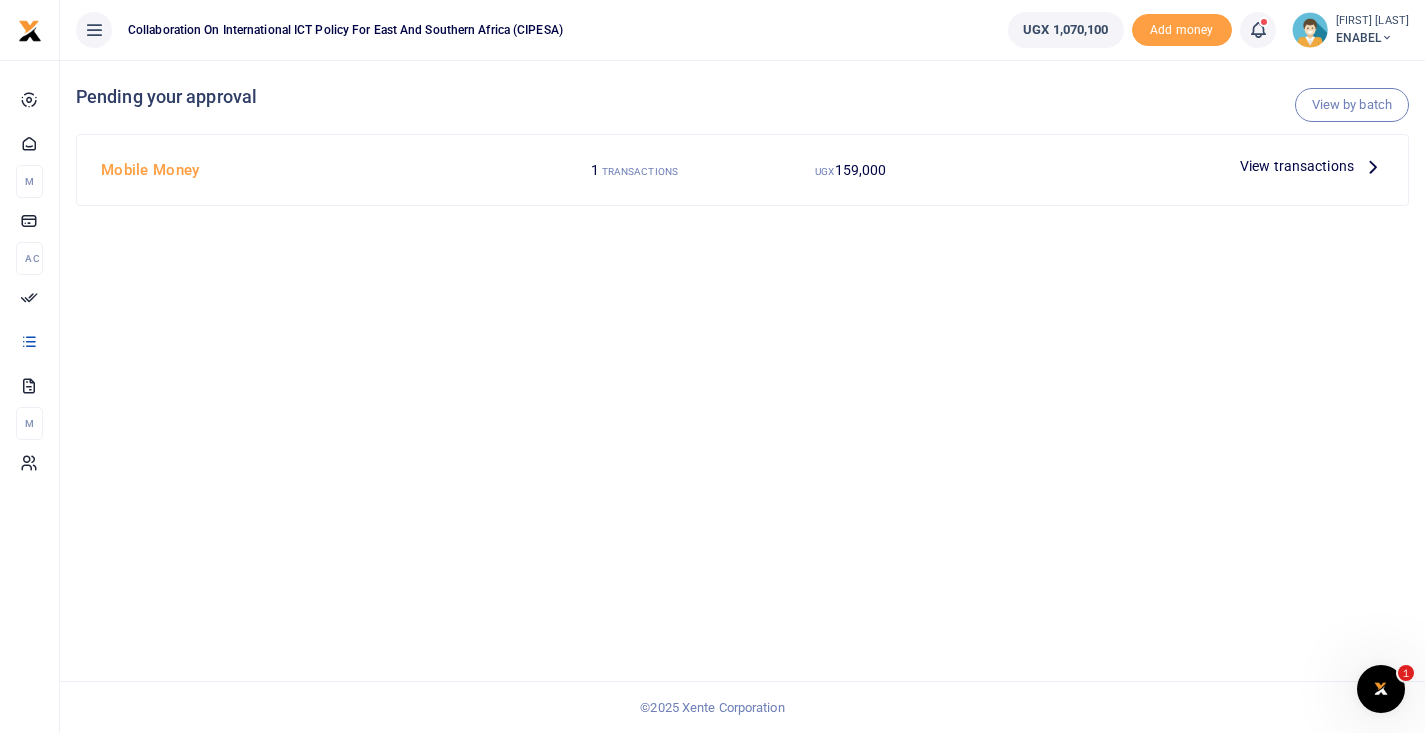 click on "View transactions" at bounding box center (1297, 166) 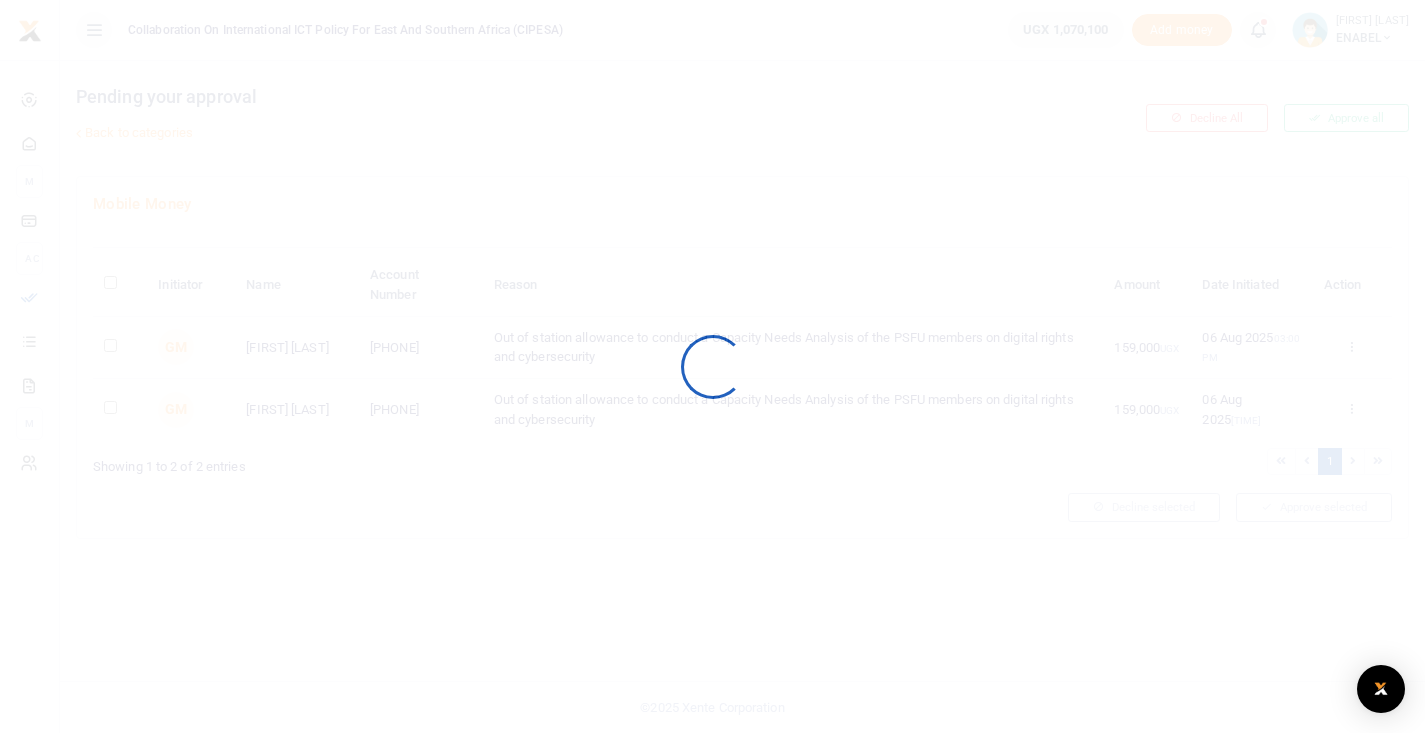 scroll, scrollTop: 0, scrollLeft: 0, axis: both 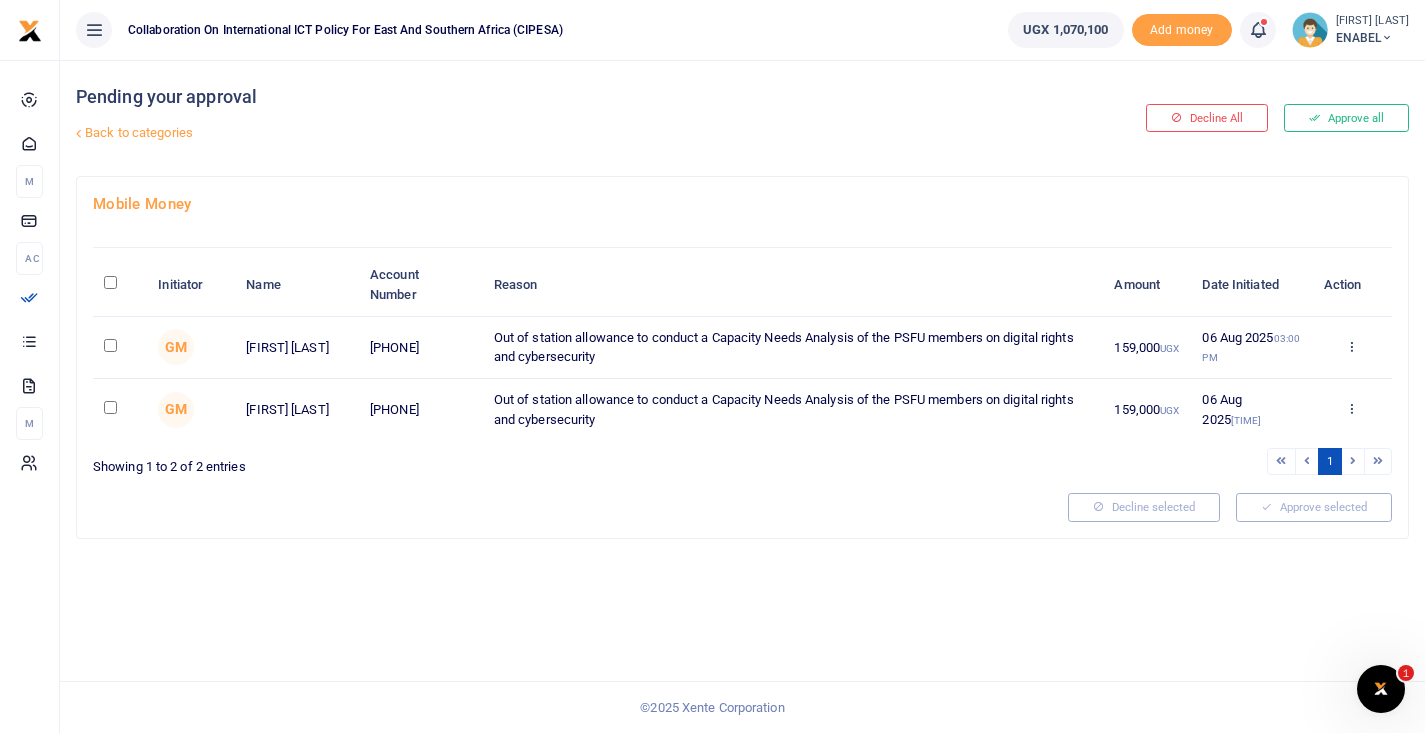click at bounding box center (110, 282) 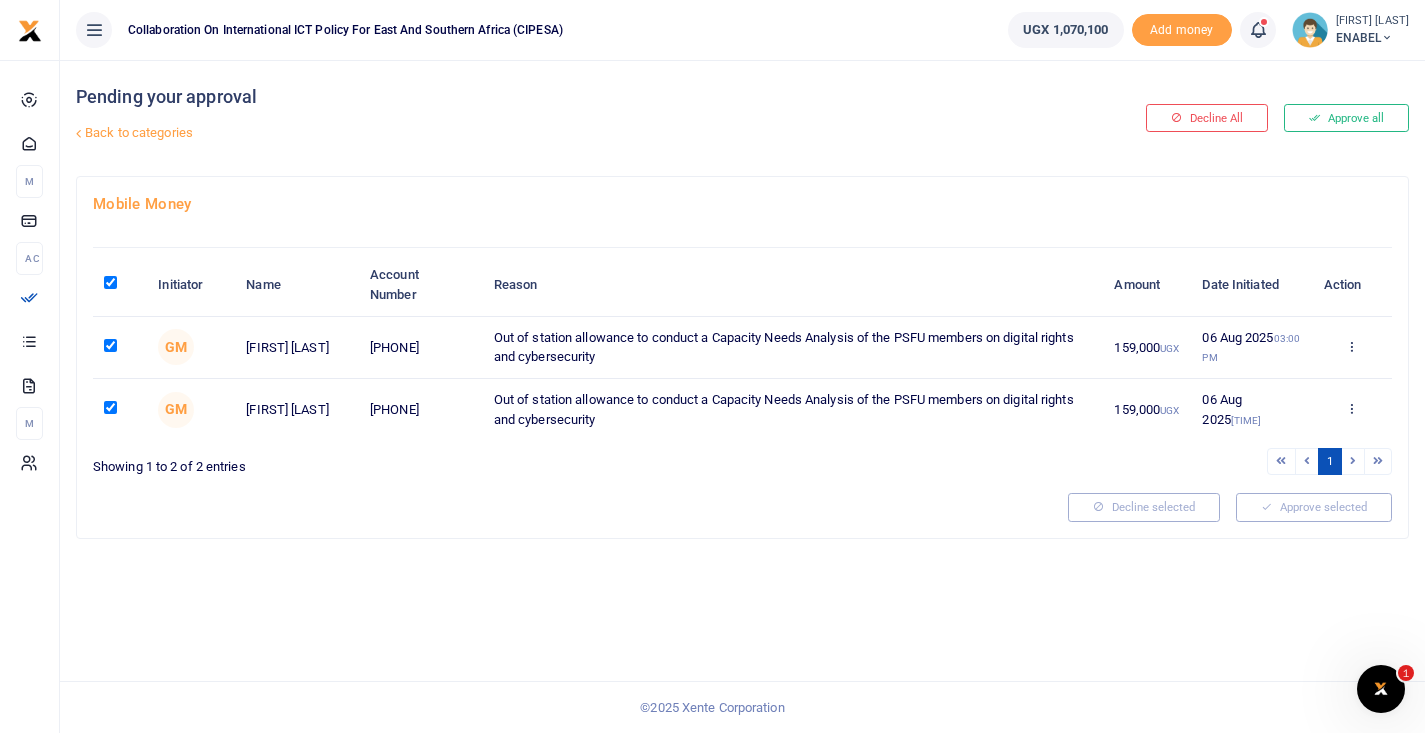 checkbox on "true" 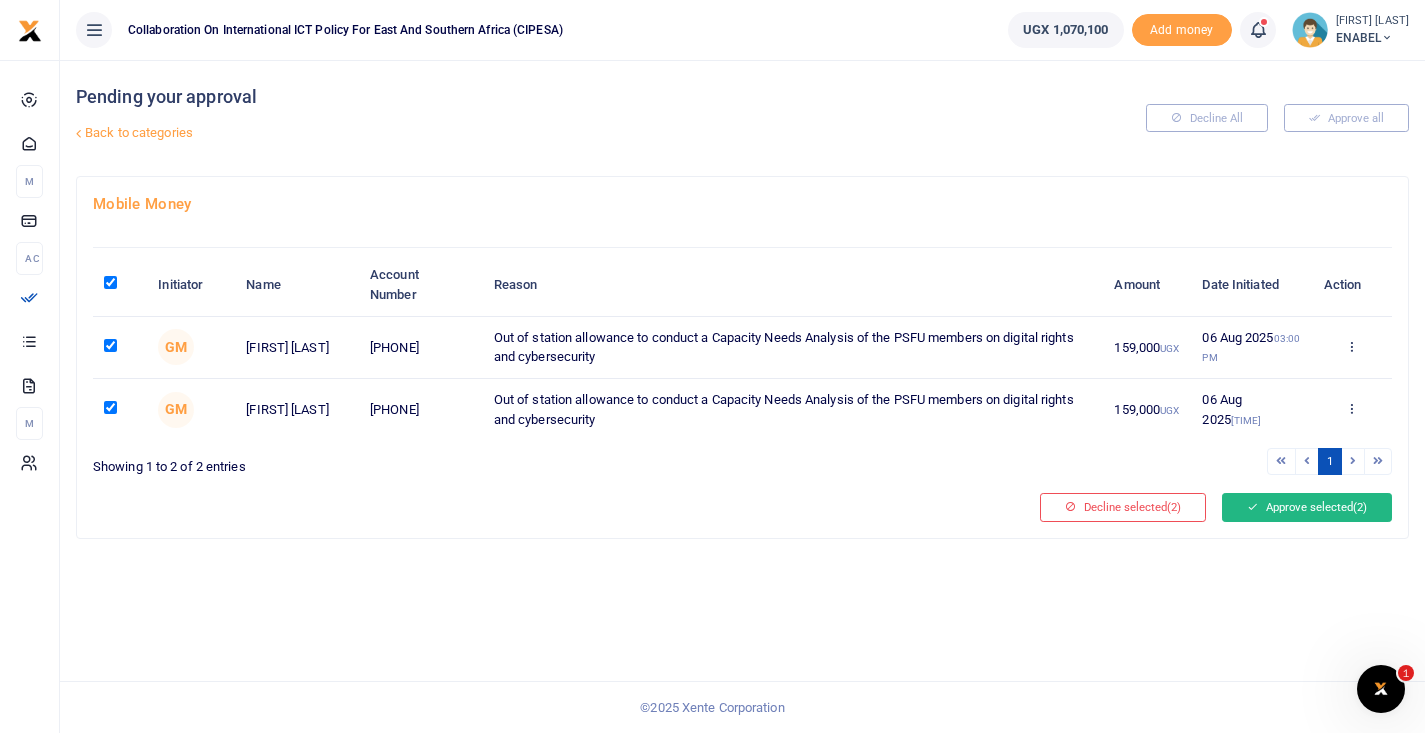 click on "Approve selected  (2)" at bounding box center [1307, 507] 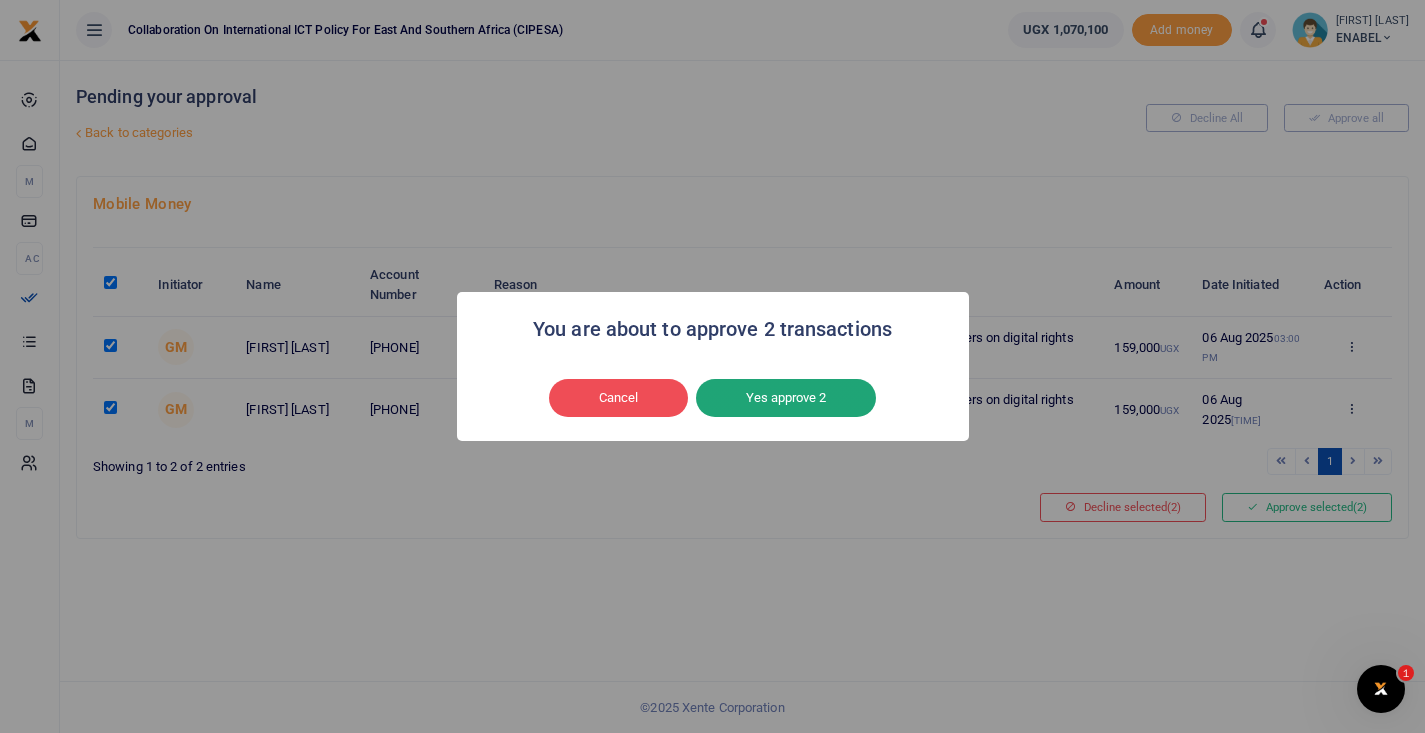 click on "Yes approve 2" at bounding box center (786, 398) 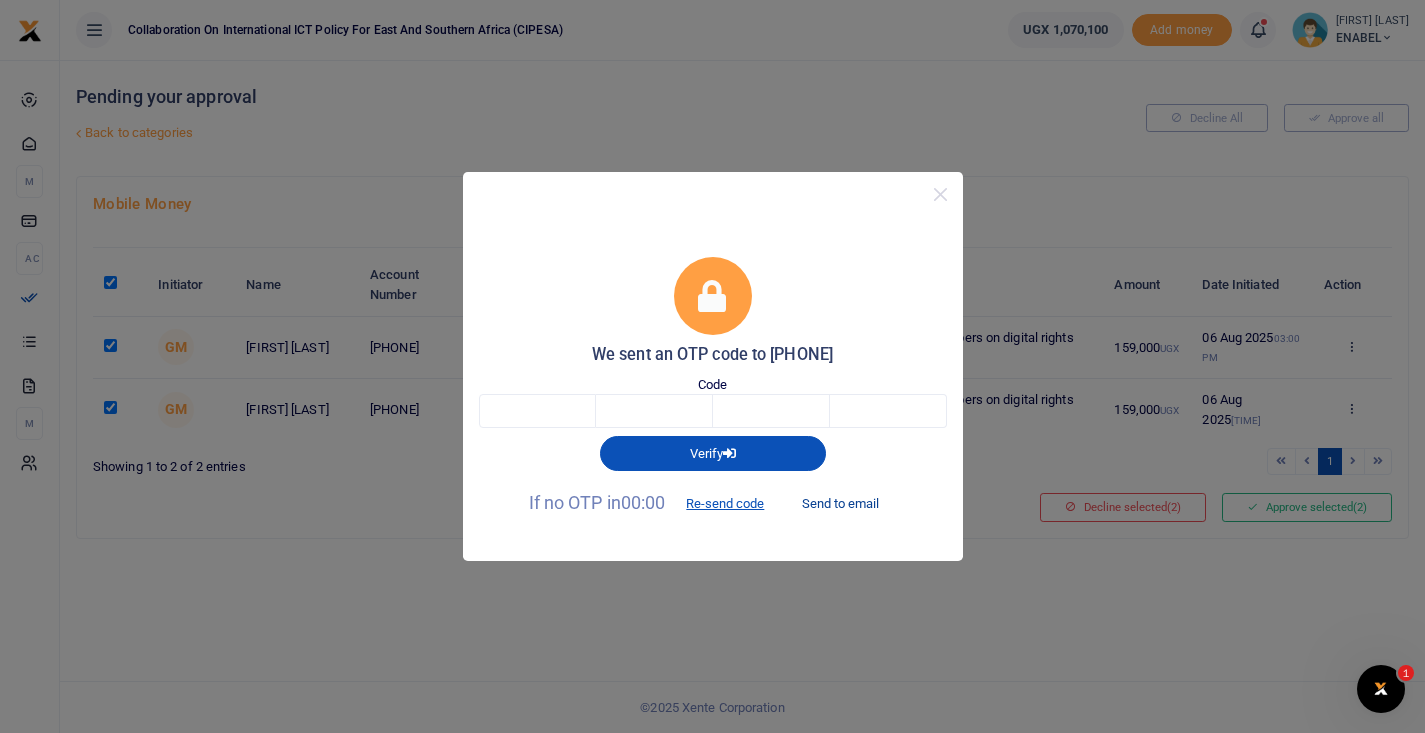 click on "Send to email" at bounding box center (840, 504) 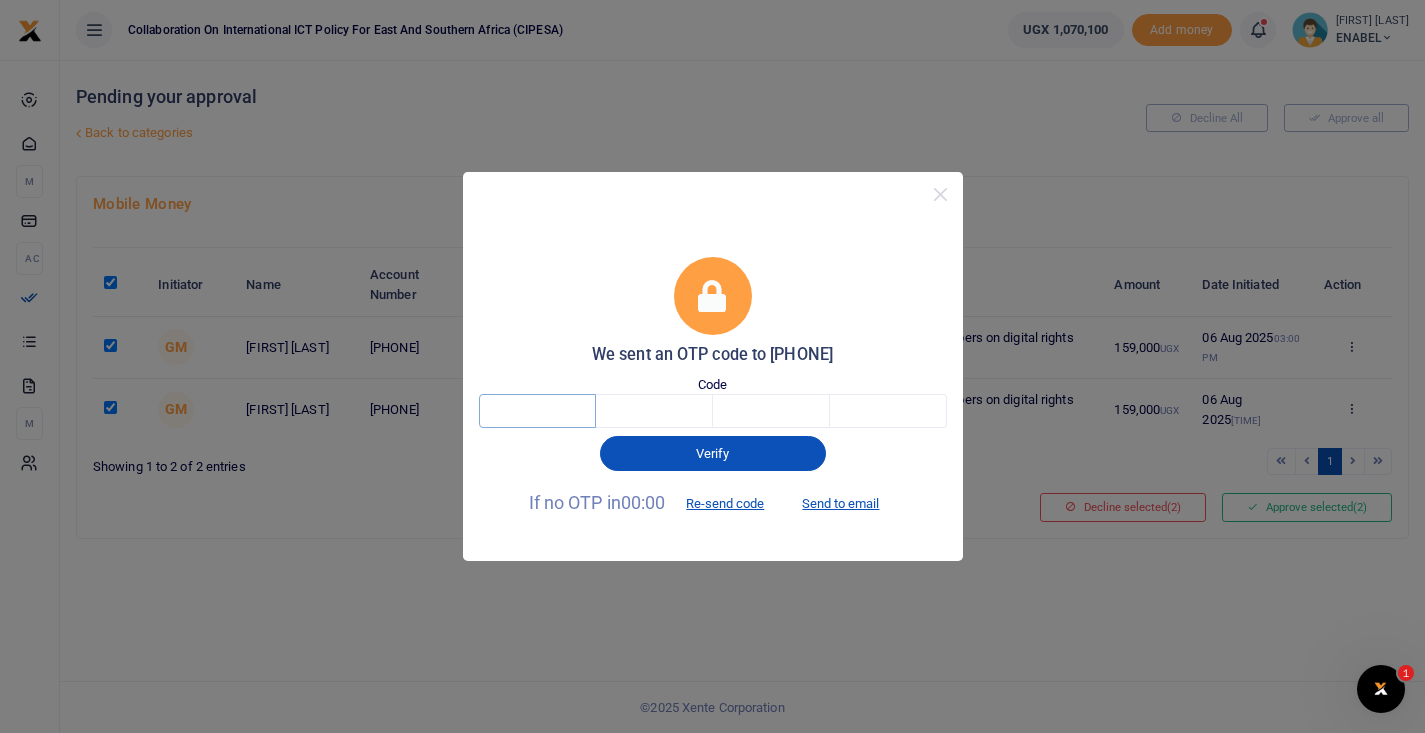 click at bounding box center (537, 411) 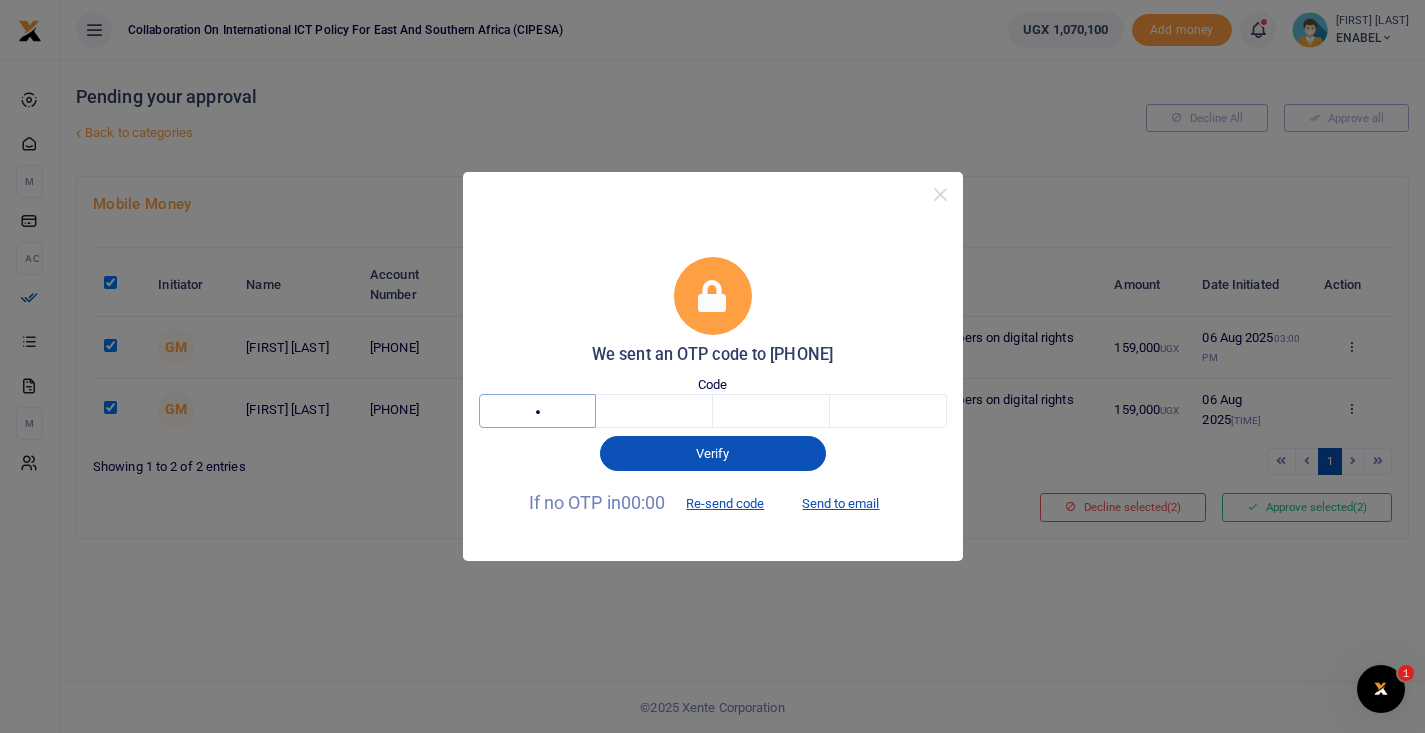 type on "9" 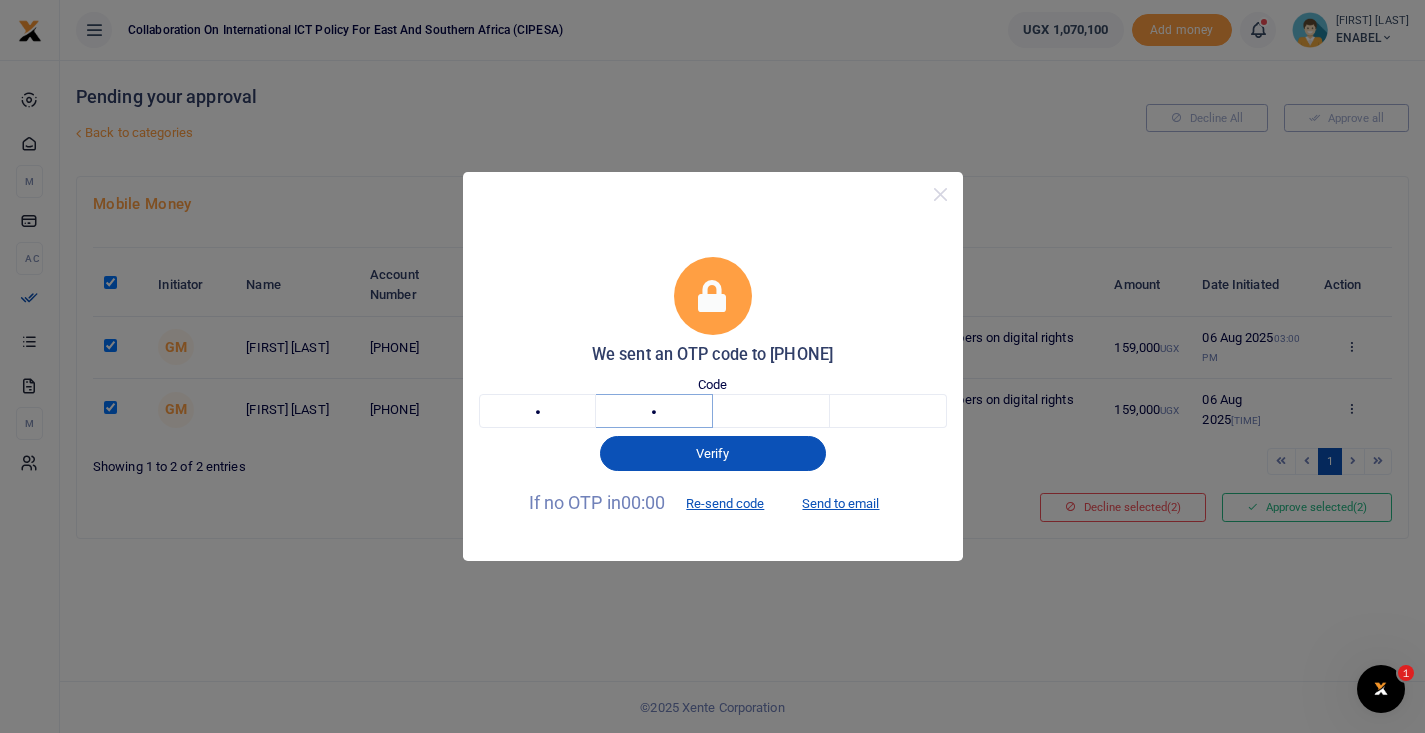 type on "3" 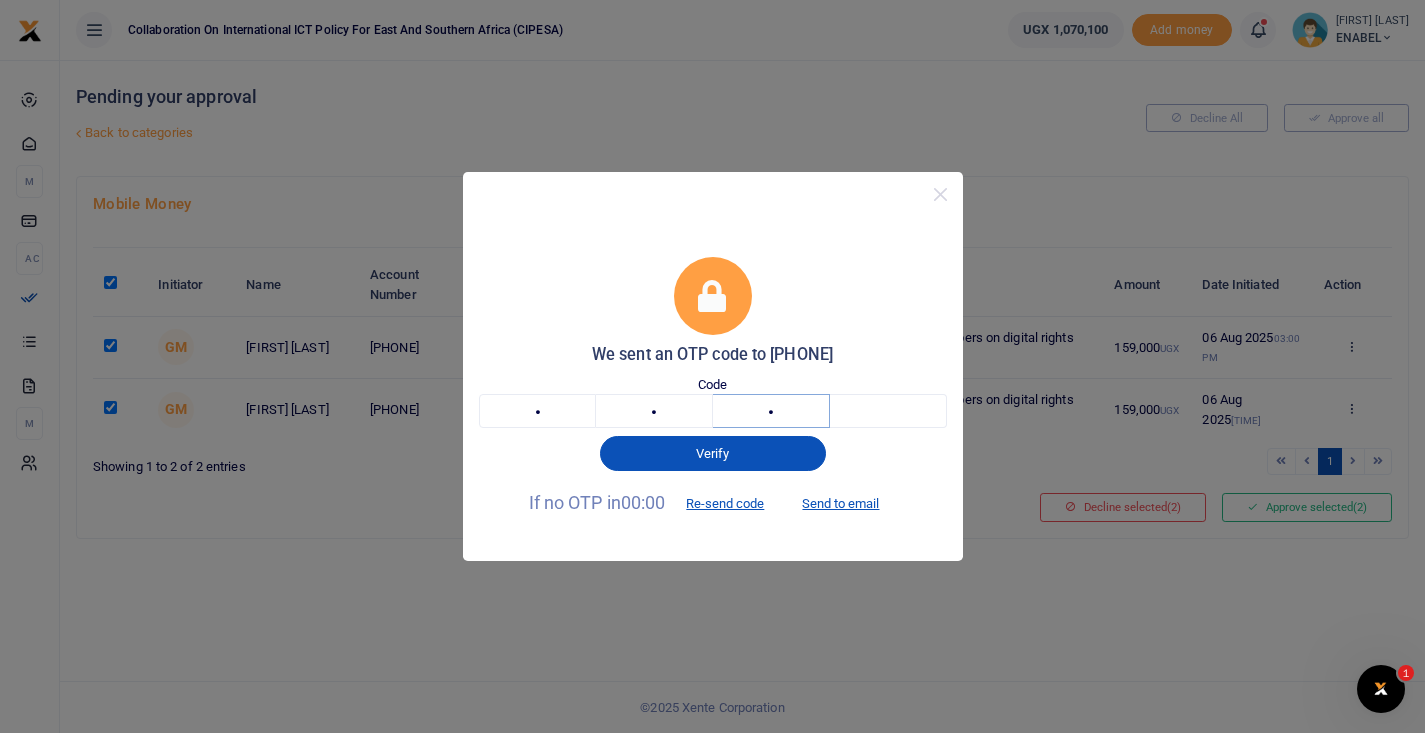 type on "9" 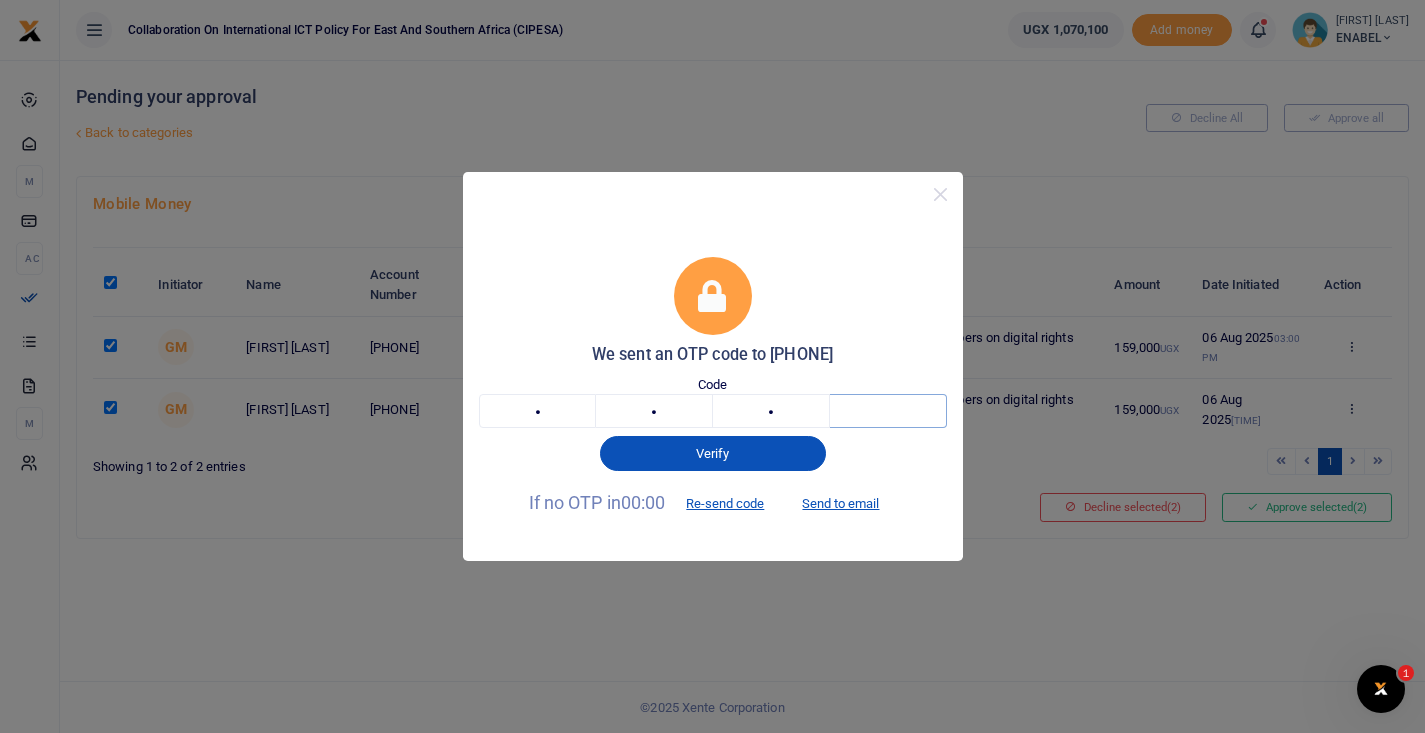 type on "5" 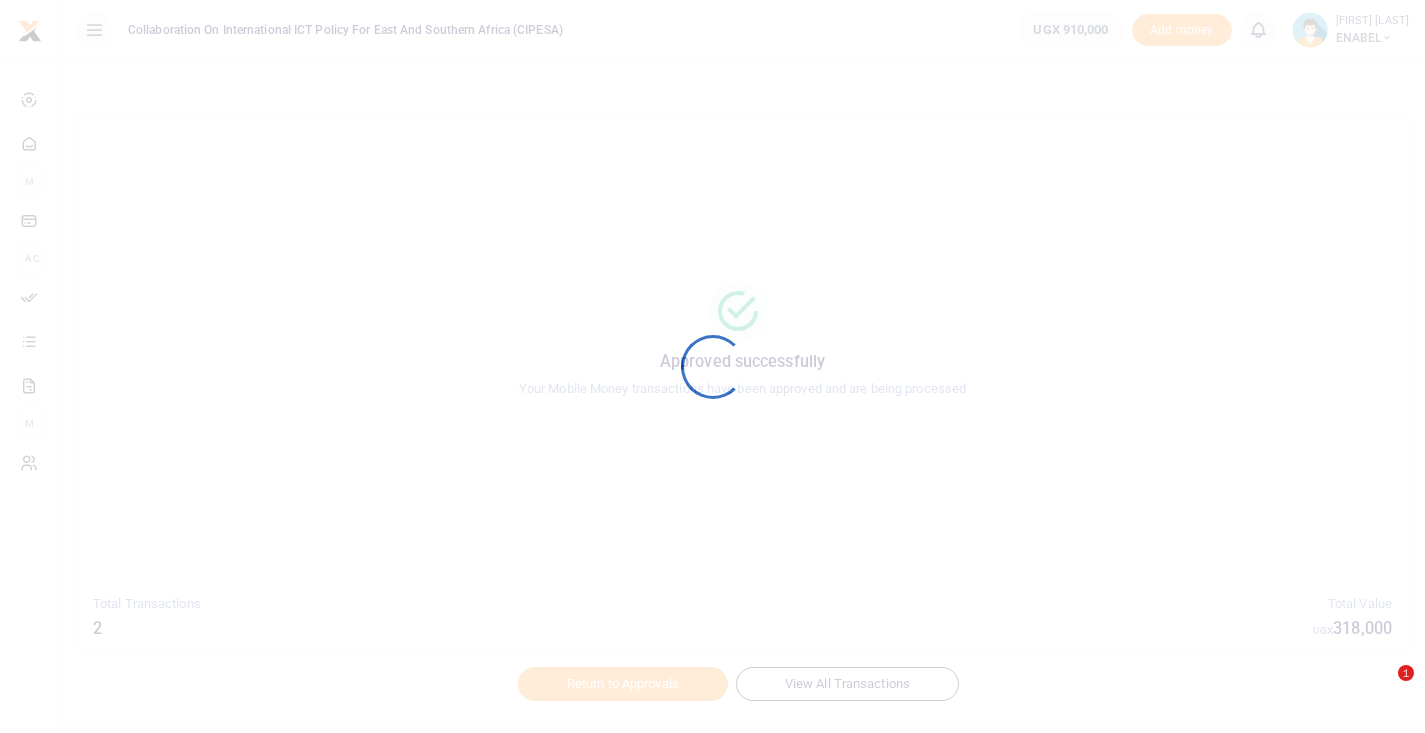 scroll, scrollTop: 0, scrollLeft: 0, axis: both 